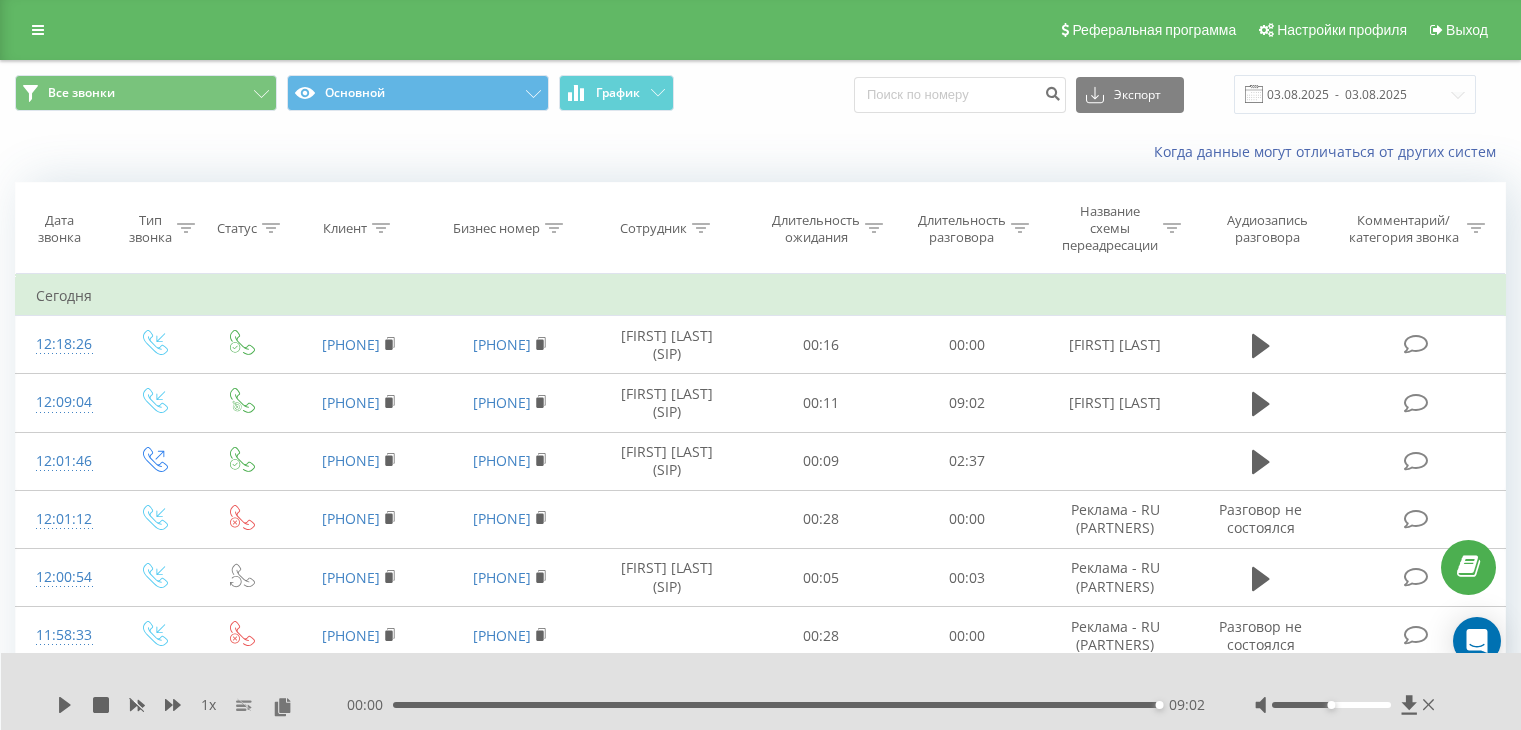 scroll, scrollTop: 0, scrollLeft: 0, axis: both 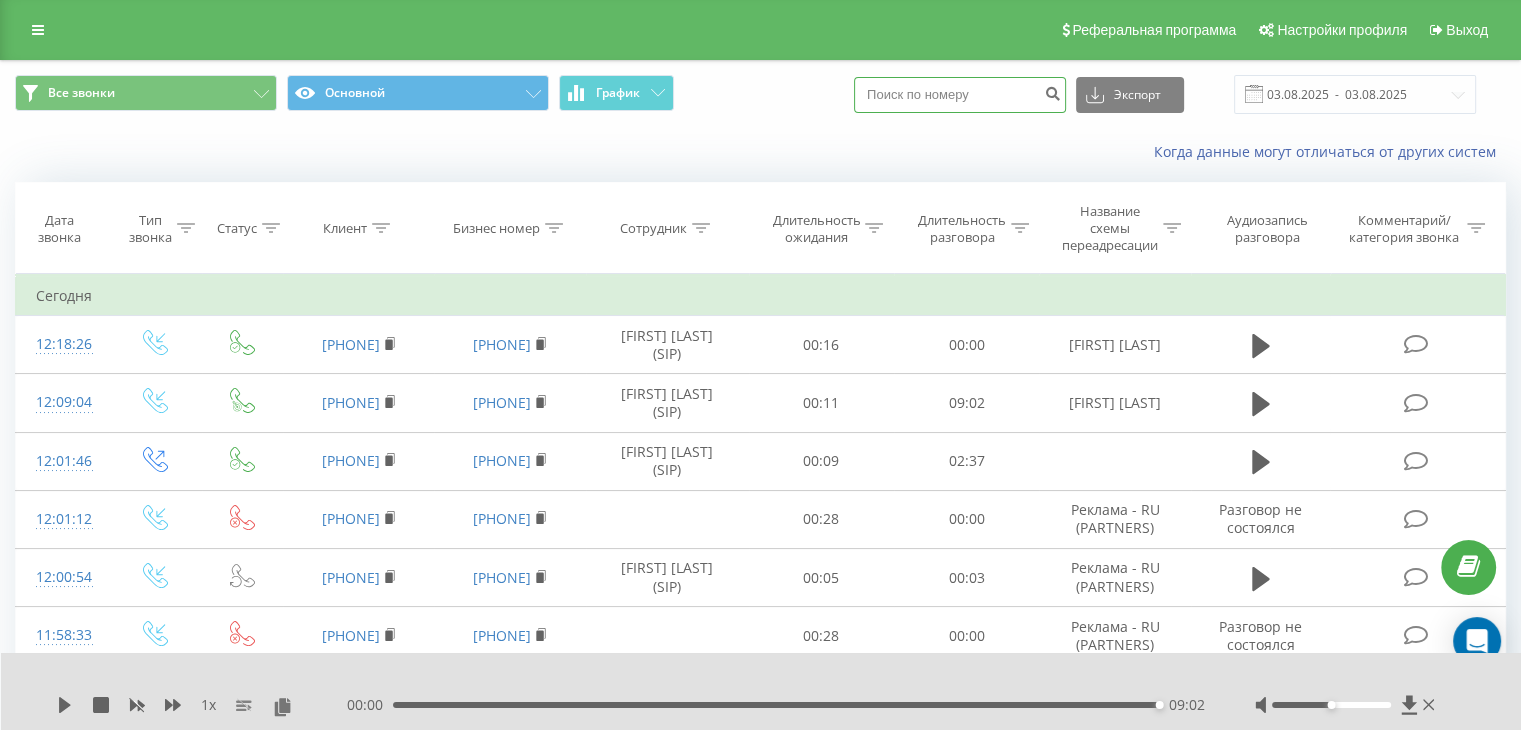 click at bounding box center [960, 95] 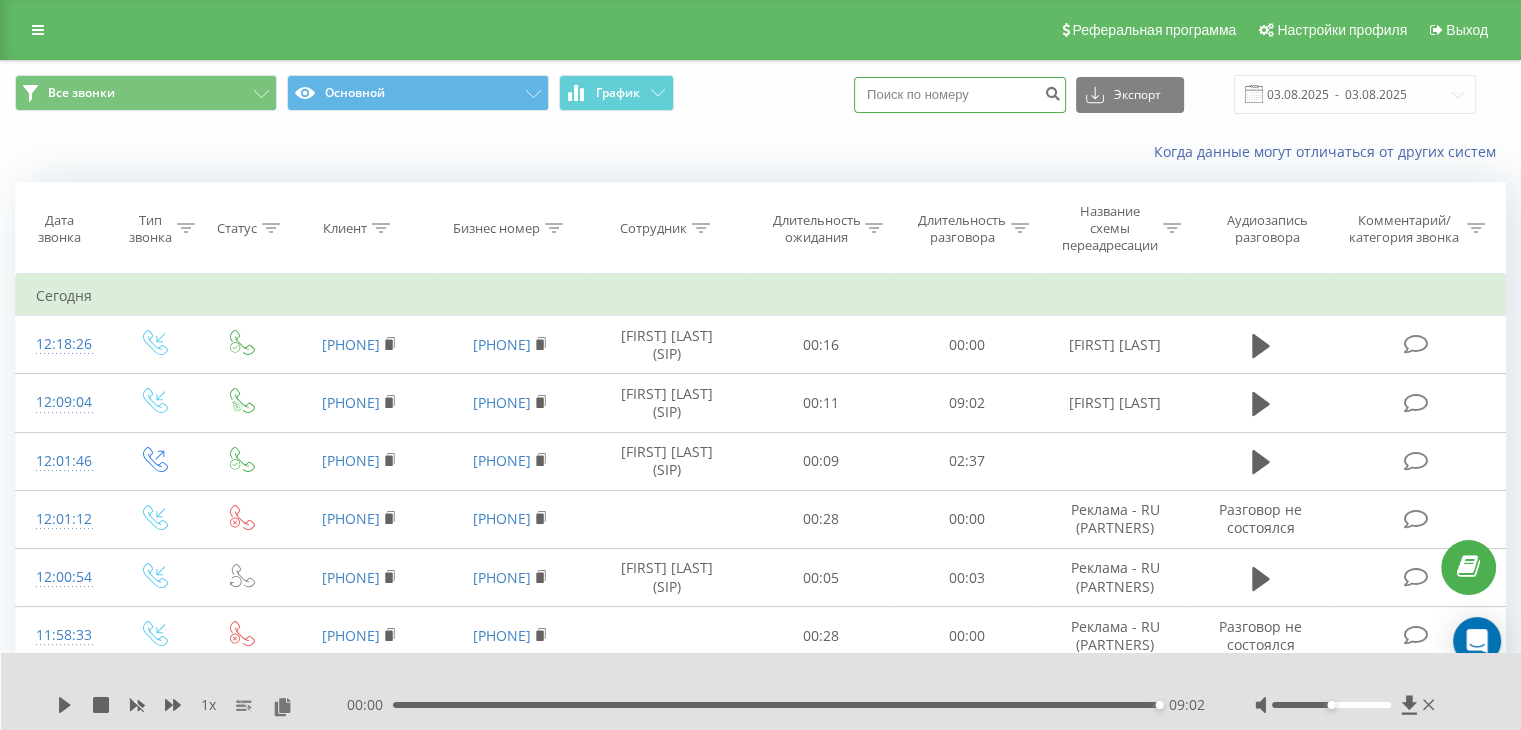 paste on "0533536697" 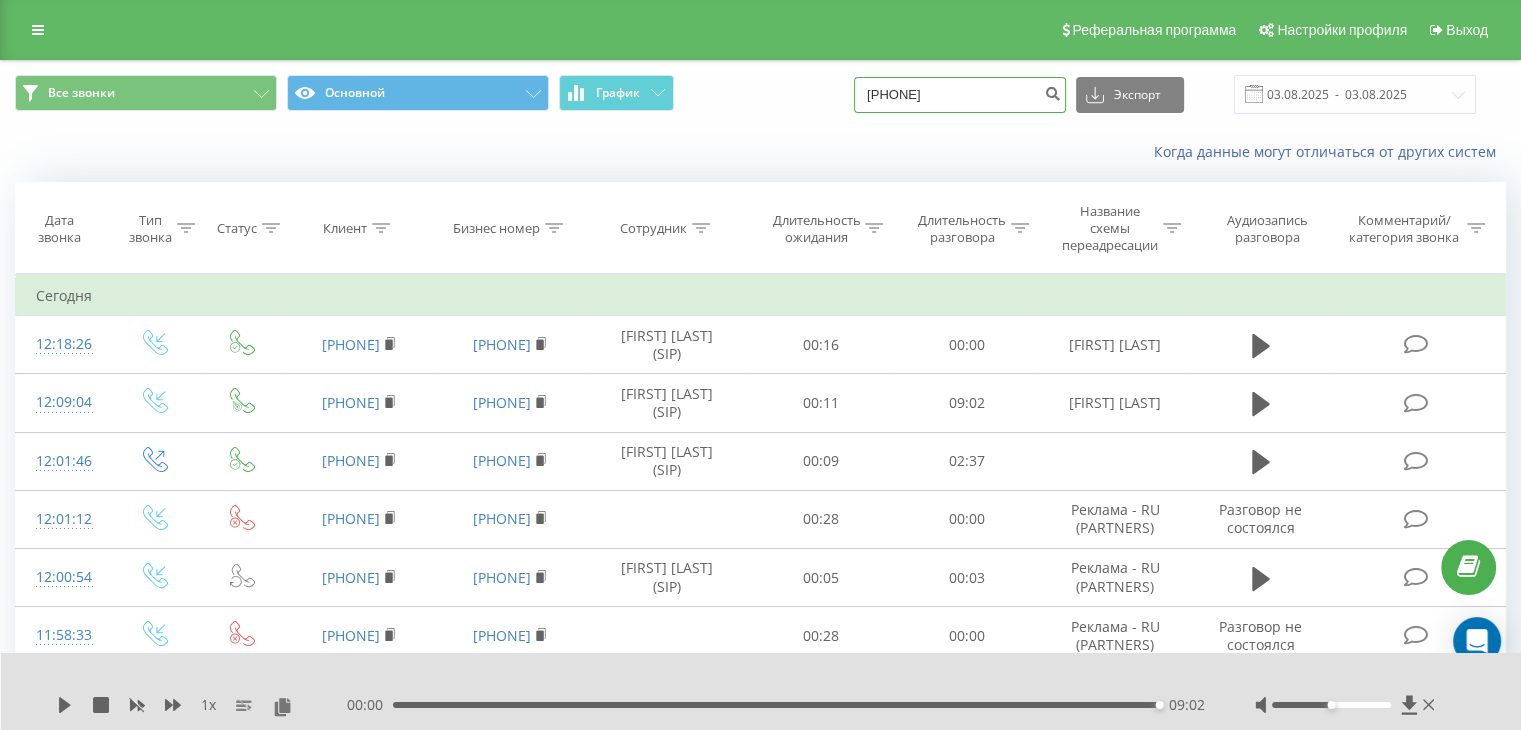 click on "0533536697" at bounding box center (960, 95) 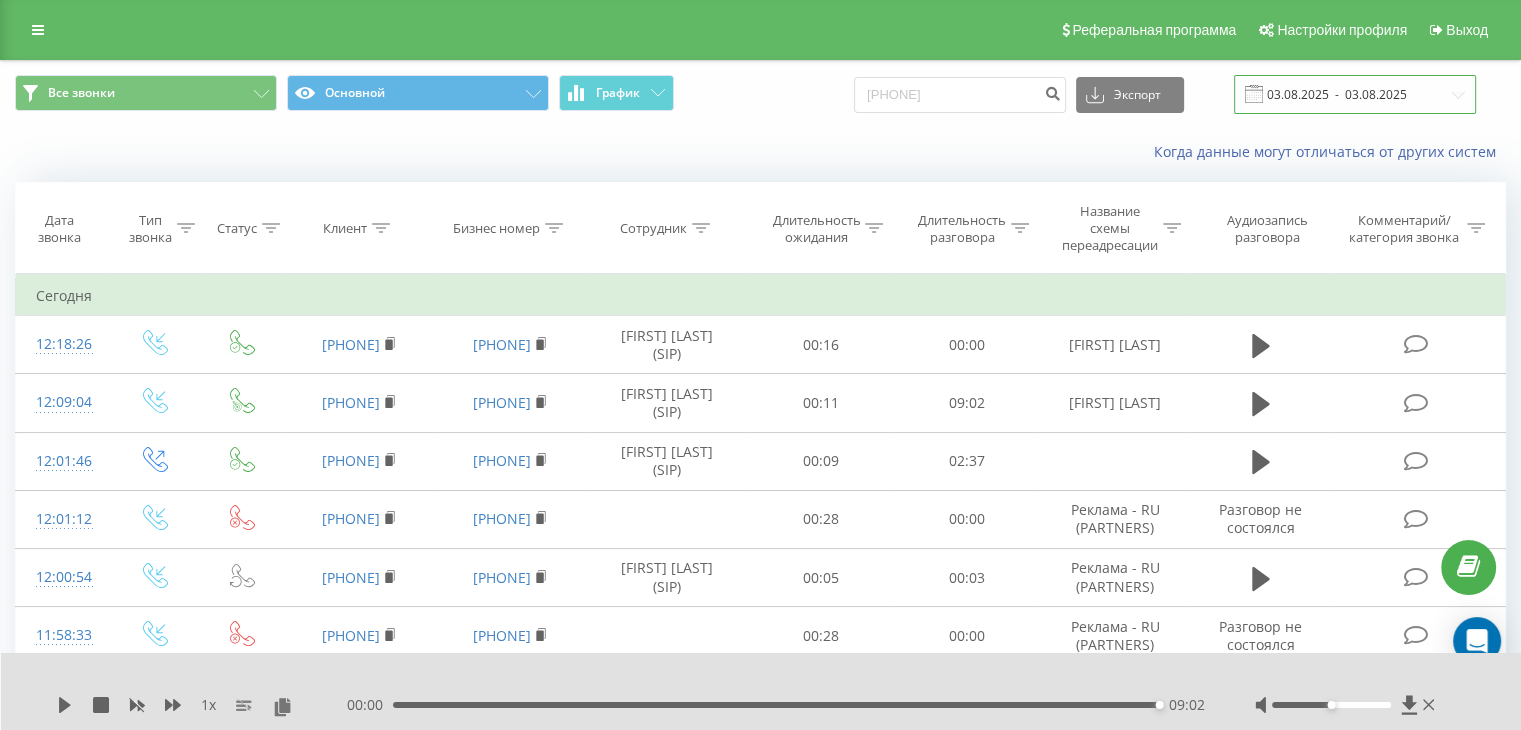 click on "03.08.2025  -  03.08.2025" at bounding box center [1355, 94] 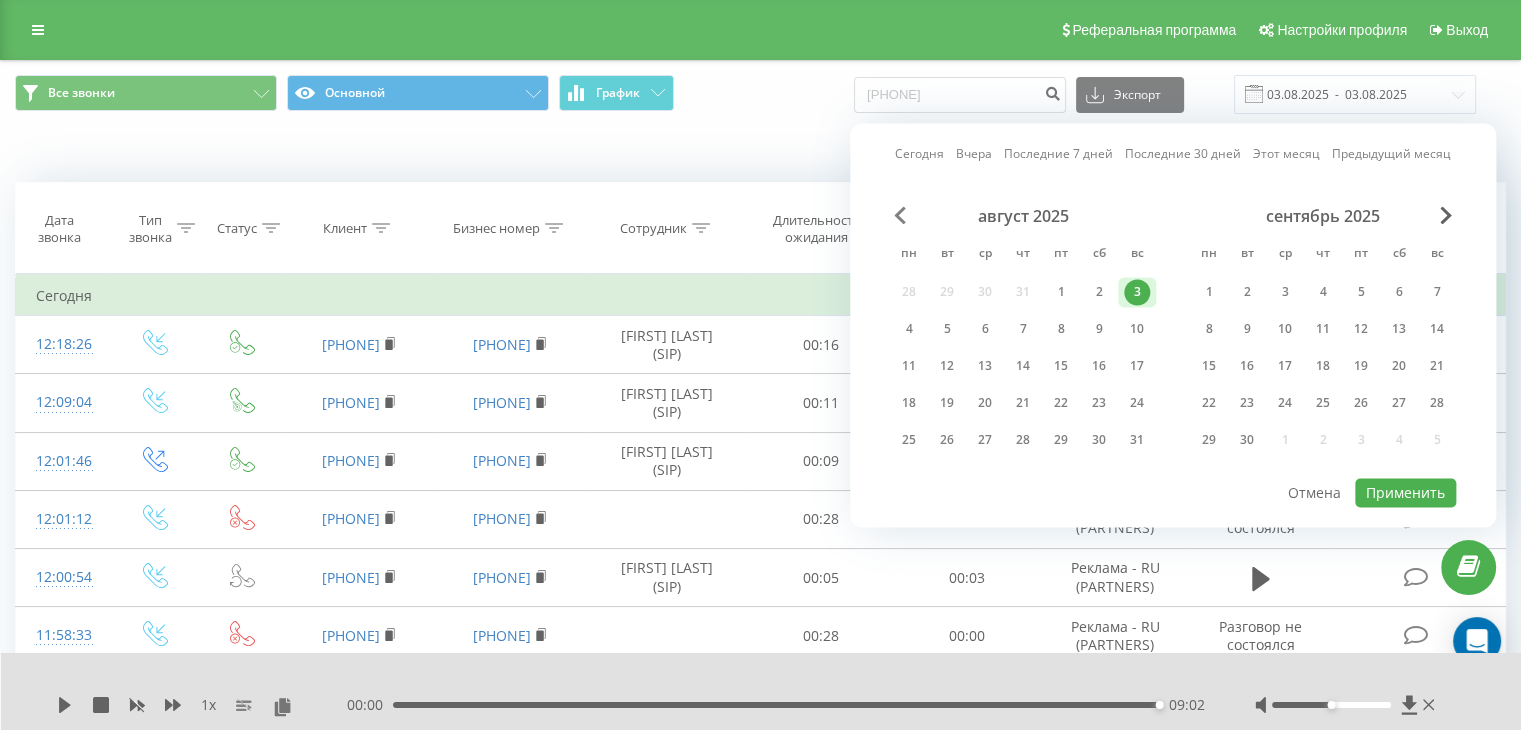 click at bounding box center (900, 215) 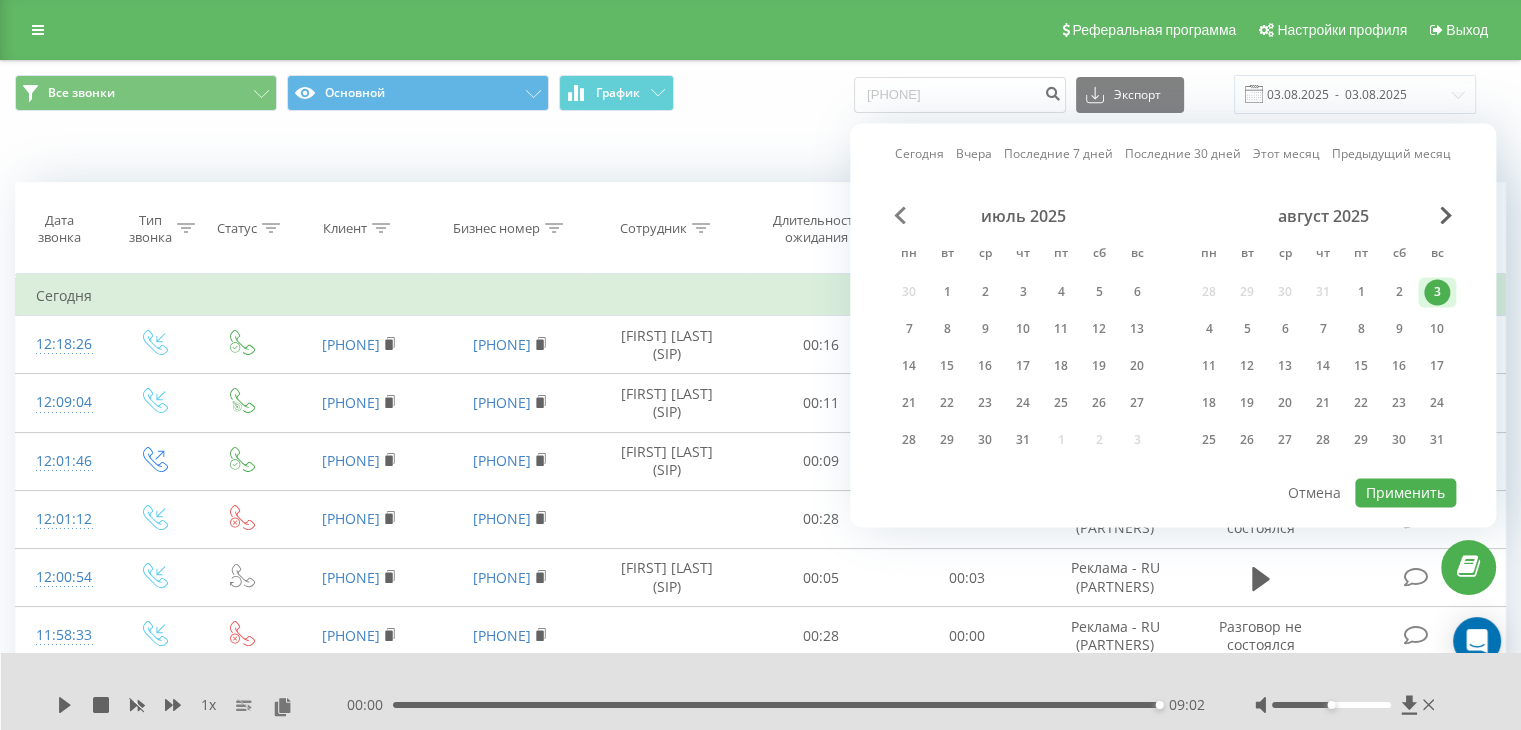 click at bounding box center [900, 215] 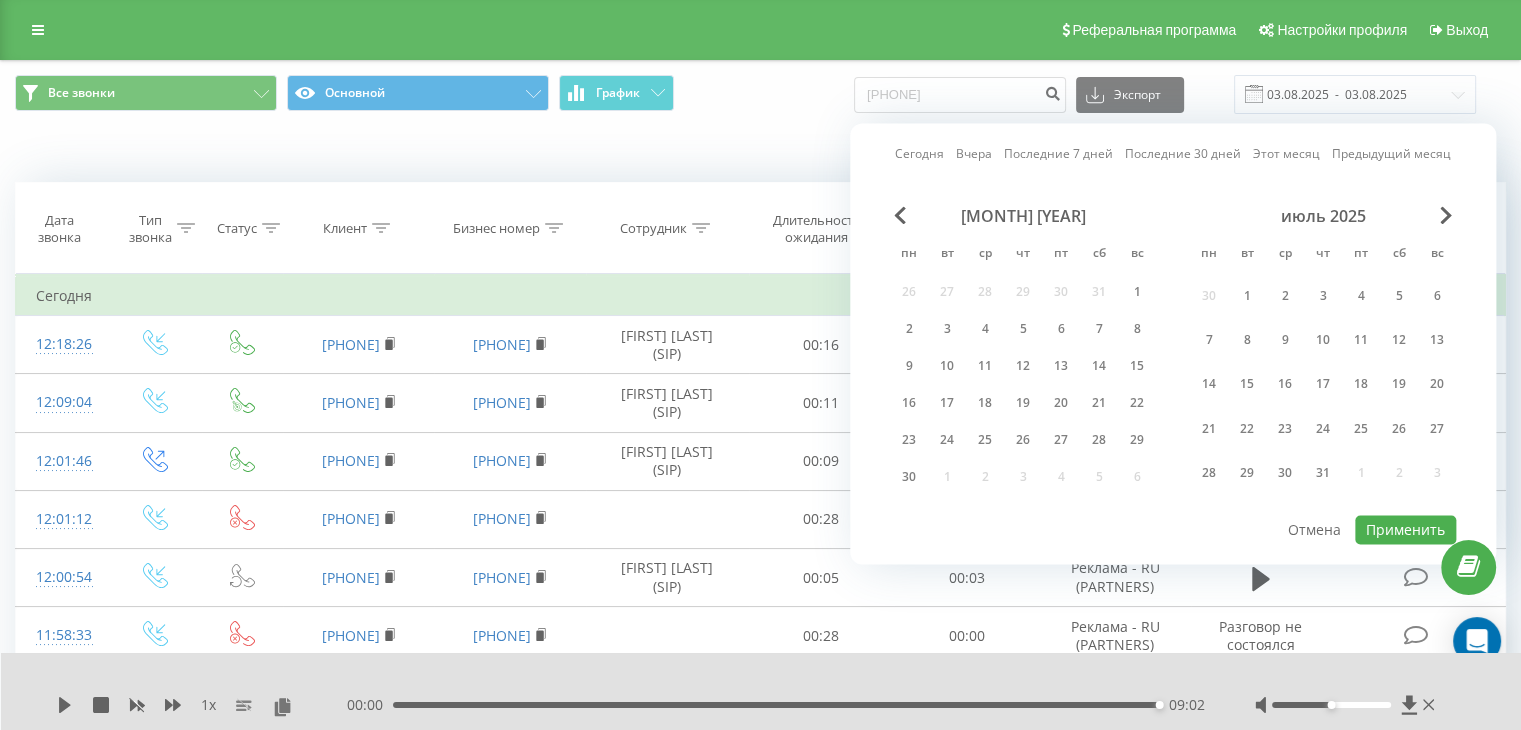 click on "июнь 2025" at bounding box center [1023, 216] 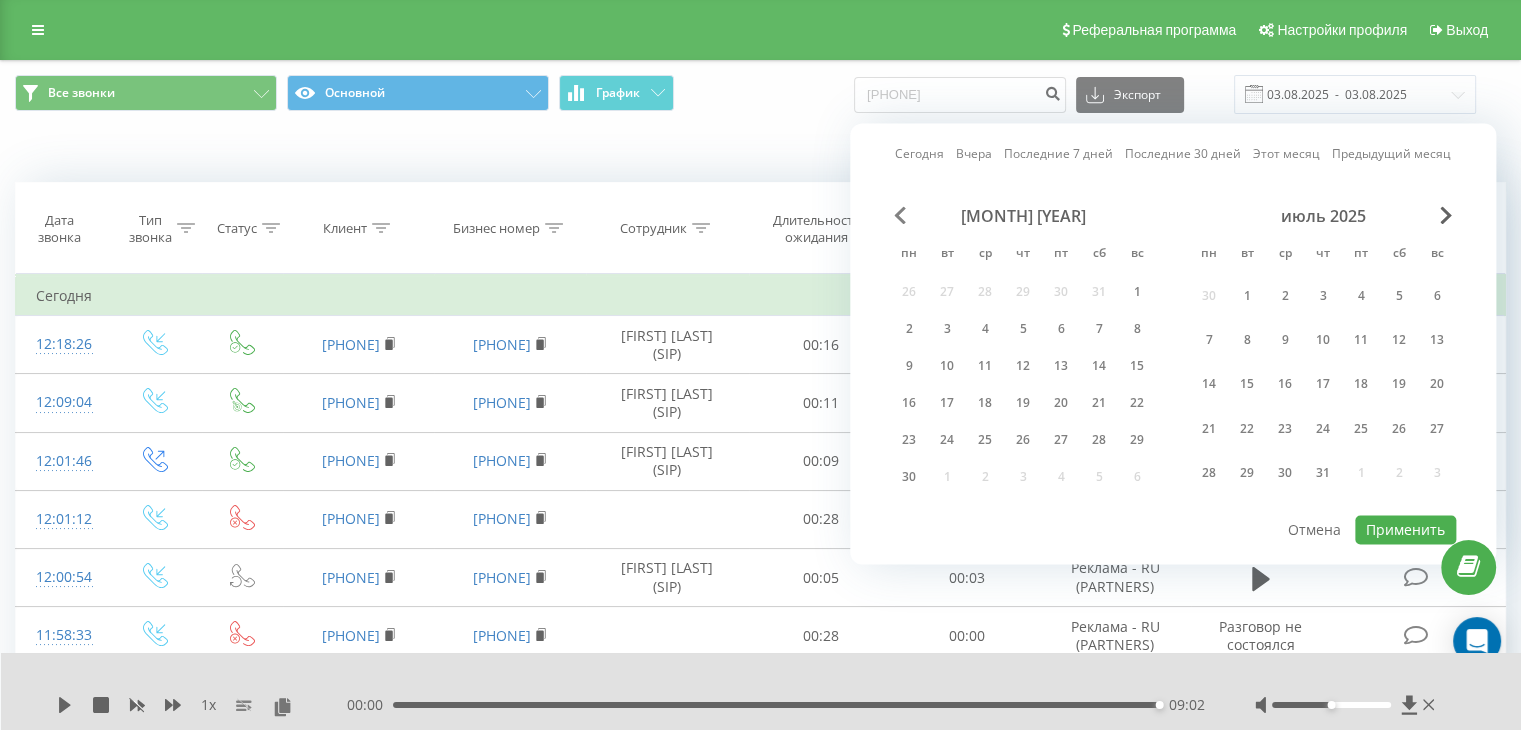 click at bounding box center [900, 215] 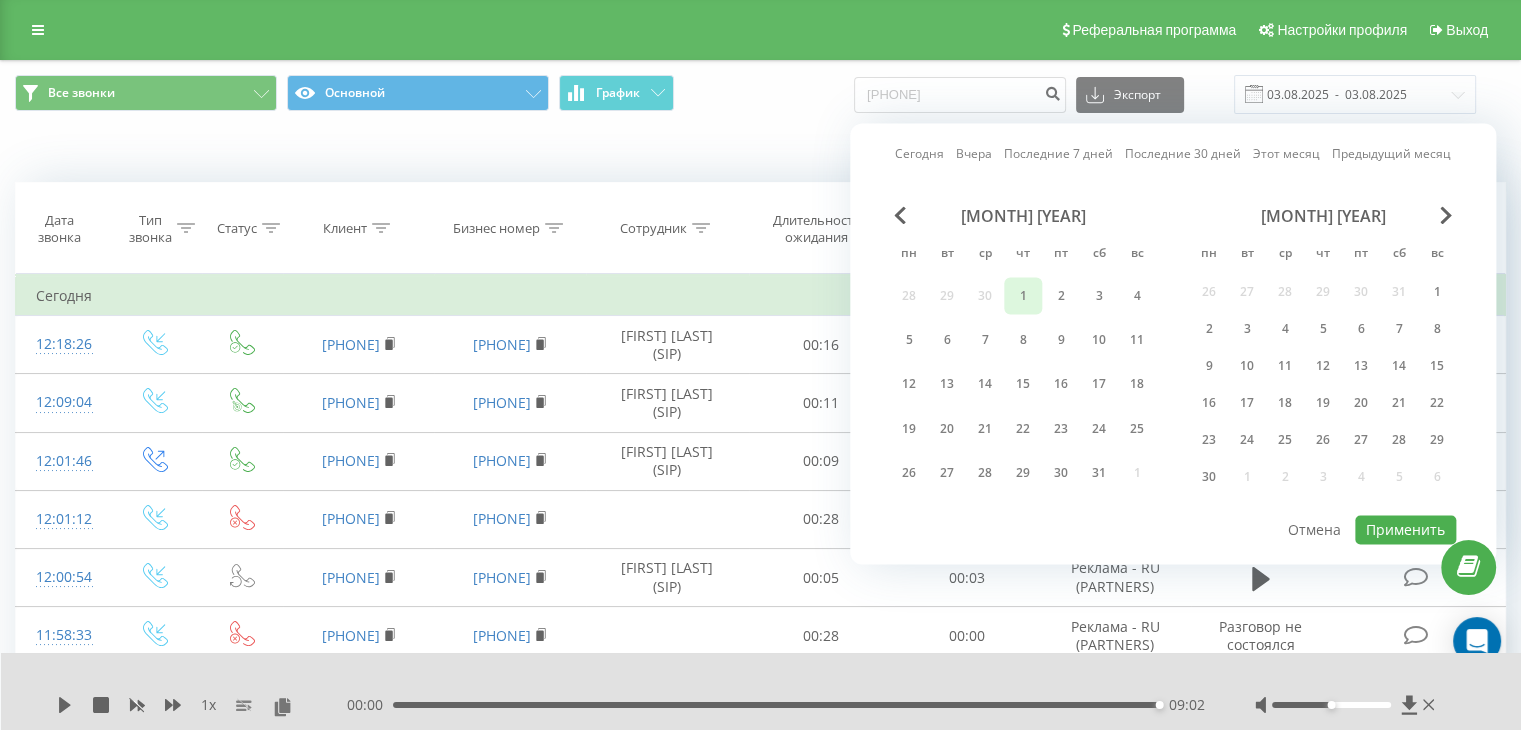 click on "1" at bounding box center (1023, 296) 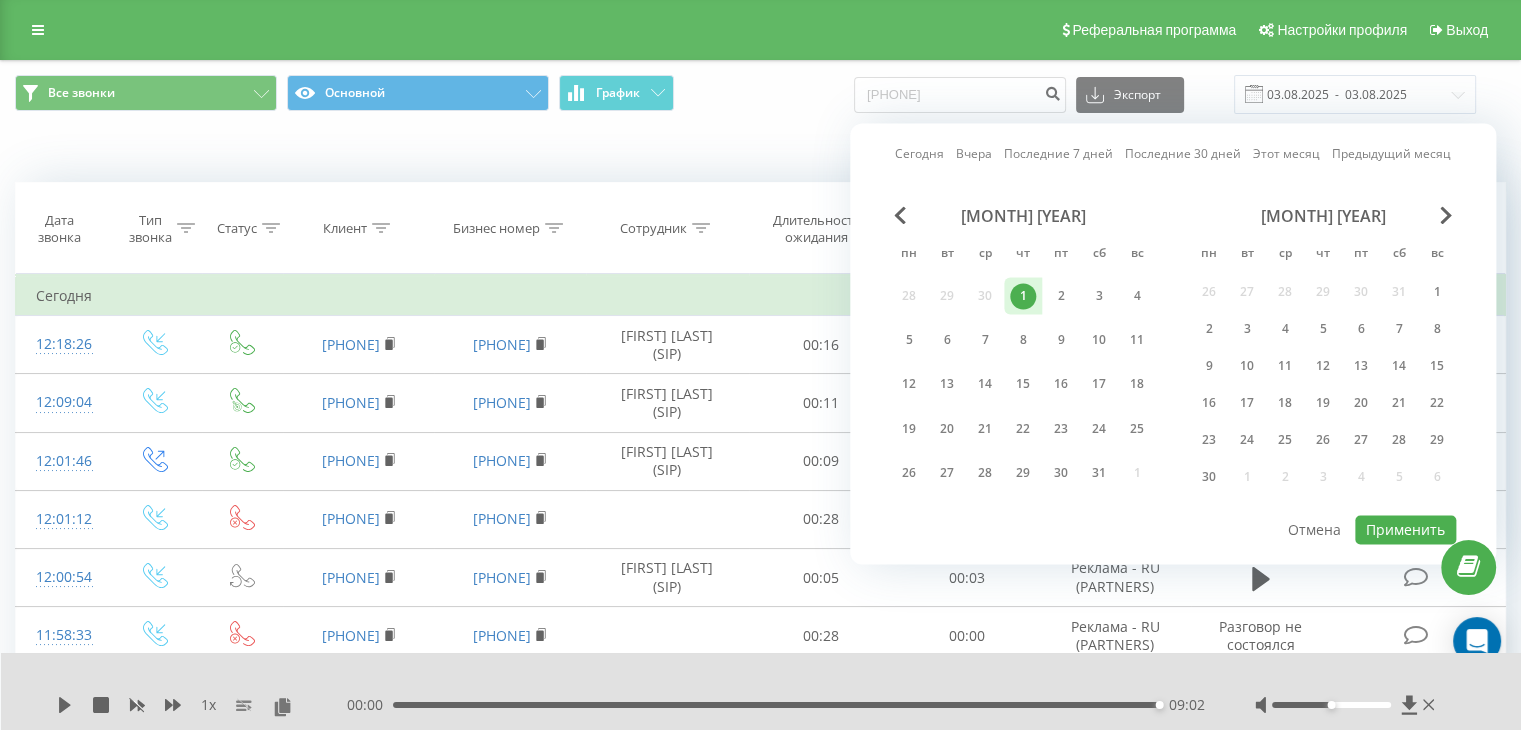click on "июнь 2025" at bounding box center [1323, 216] 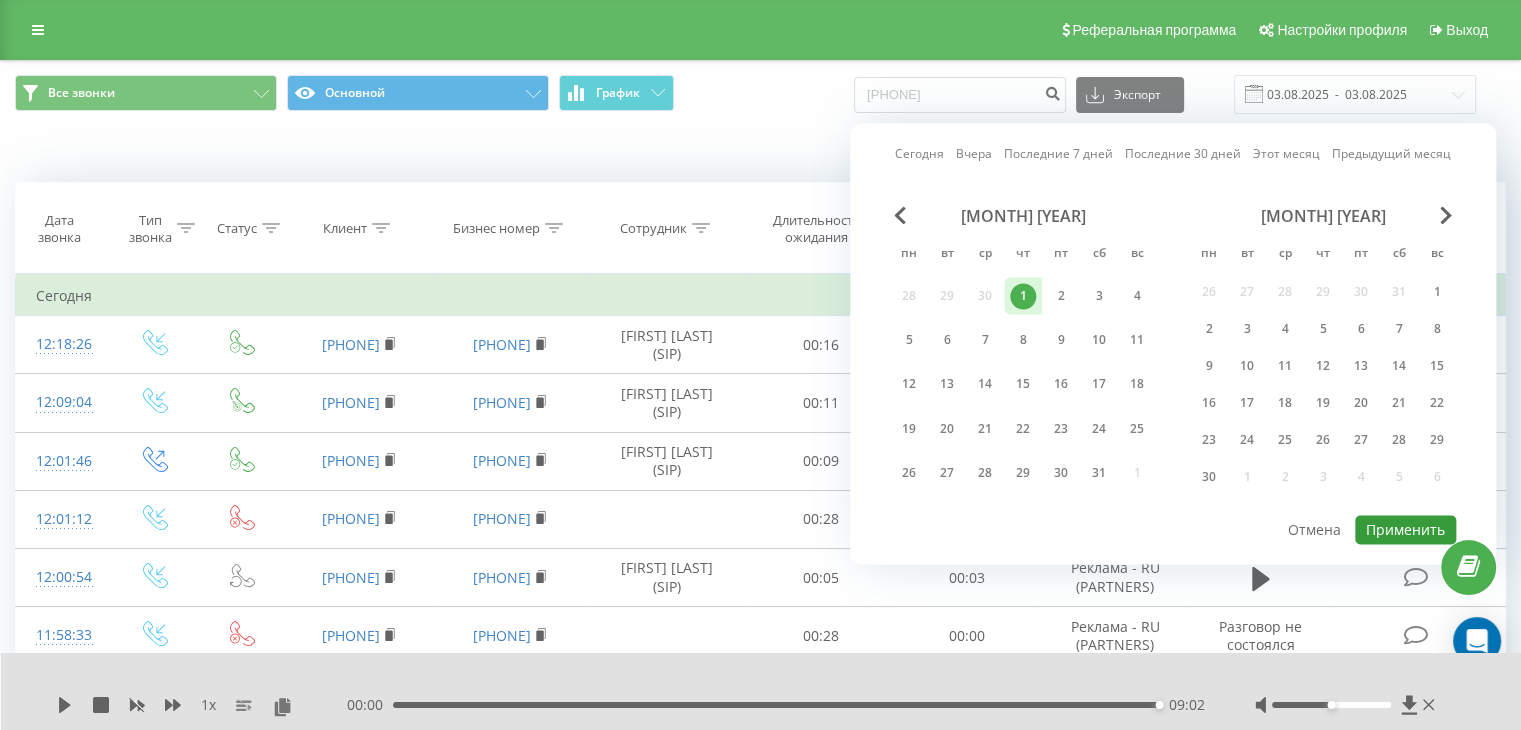 click on "Применить" at bounding box center [1405, 529] 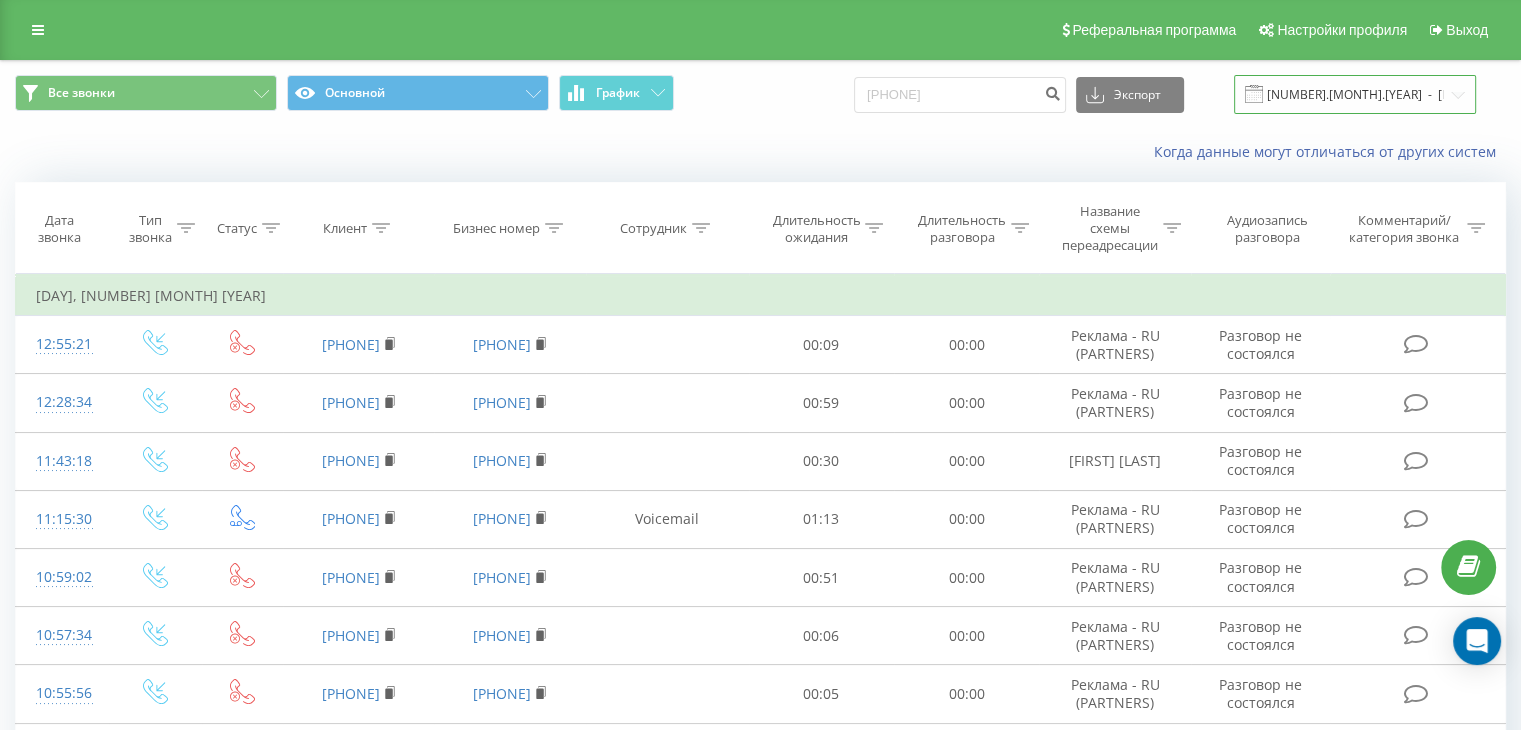 click on "01.05.2025  -  01.05.2025" at bounding box center (1355, 94) 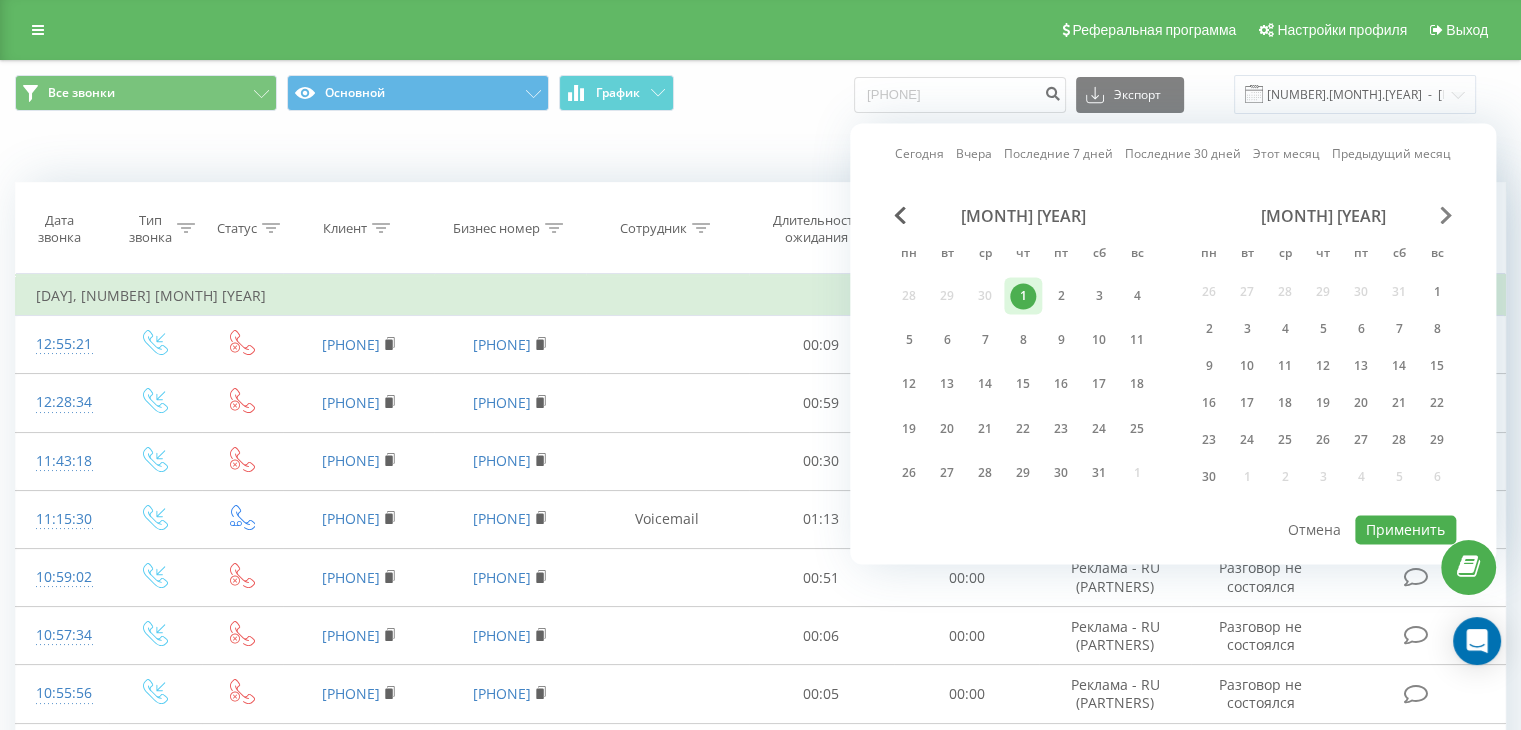 click at bounding box center (1446, 215) 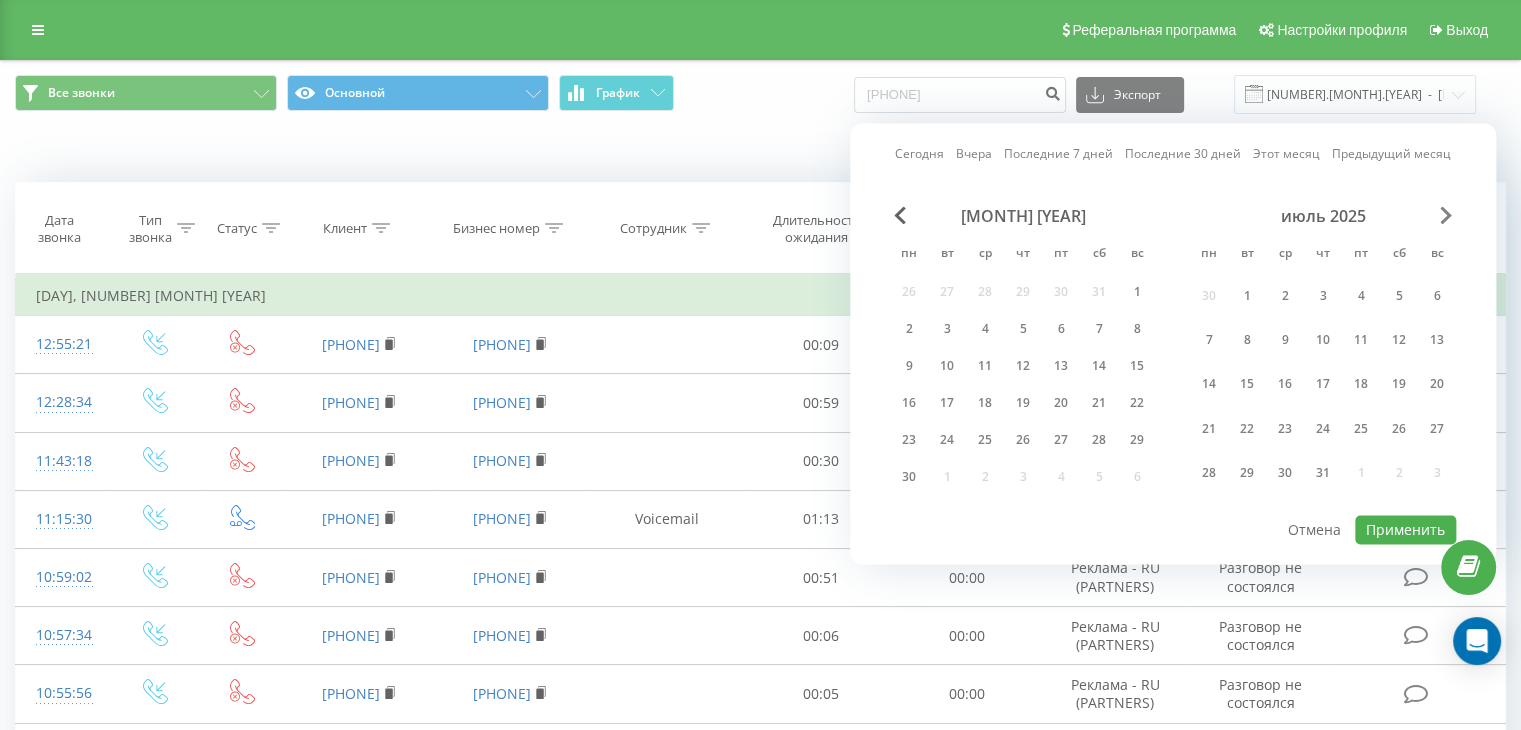 click at bounding box center (1446, 215) 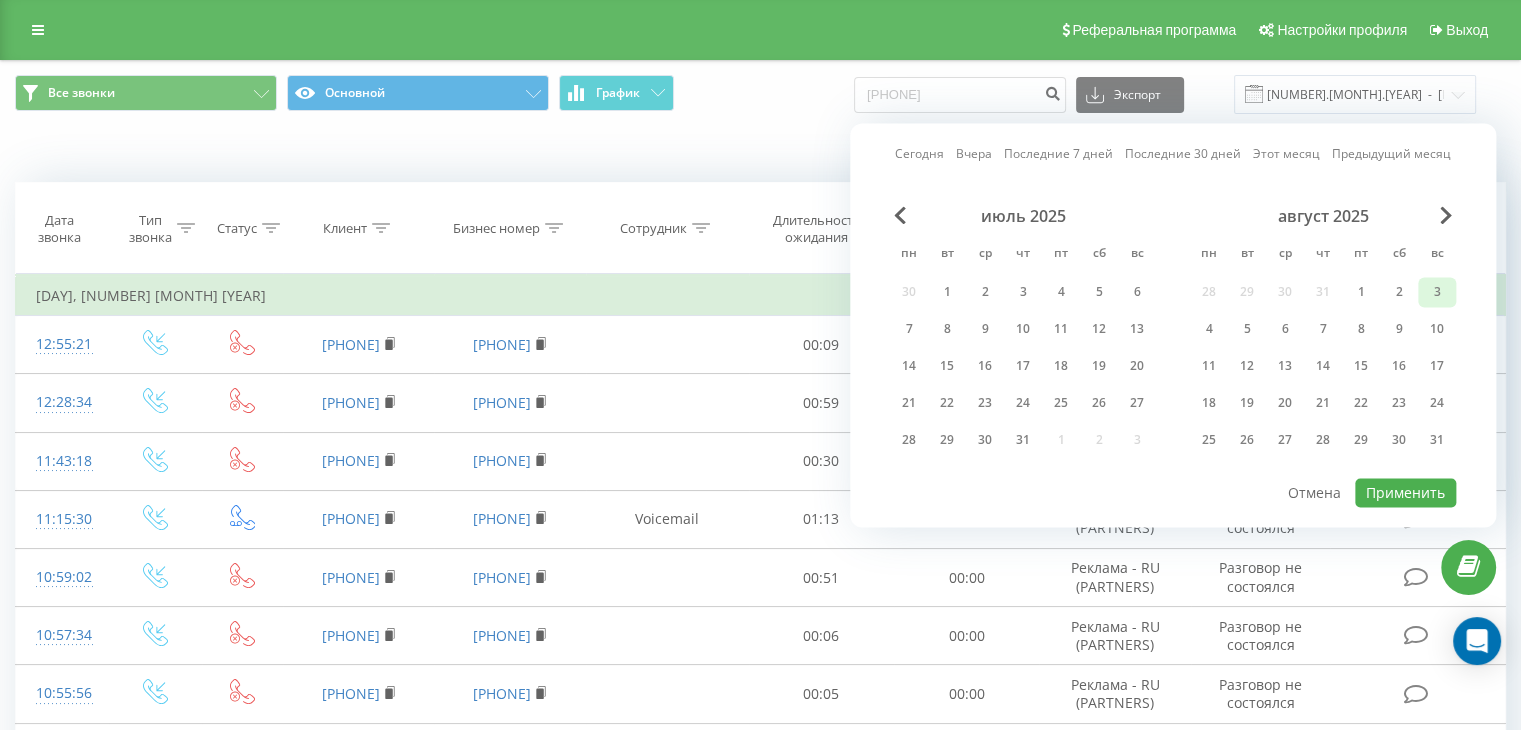 click on "3" at bounding box center (1437, 292) 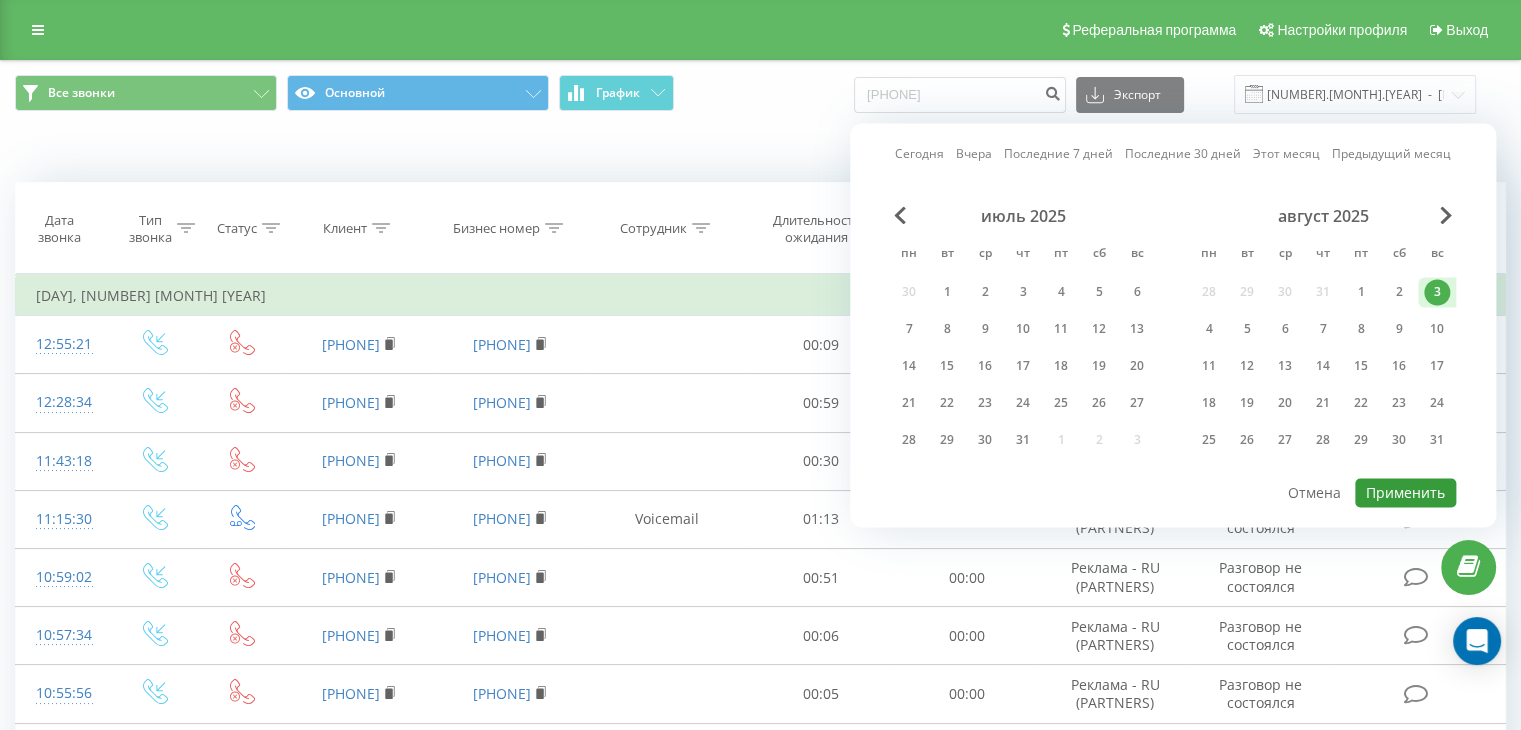 click on "Применить" at bounding box center [1405, 492] 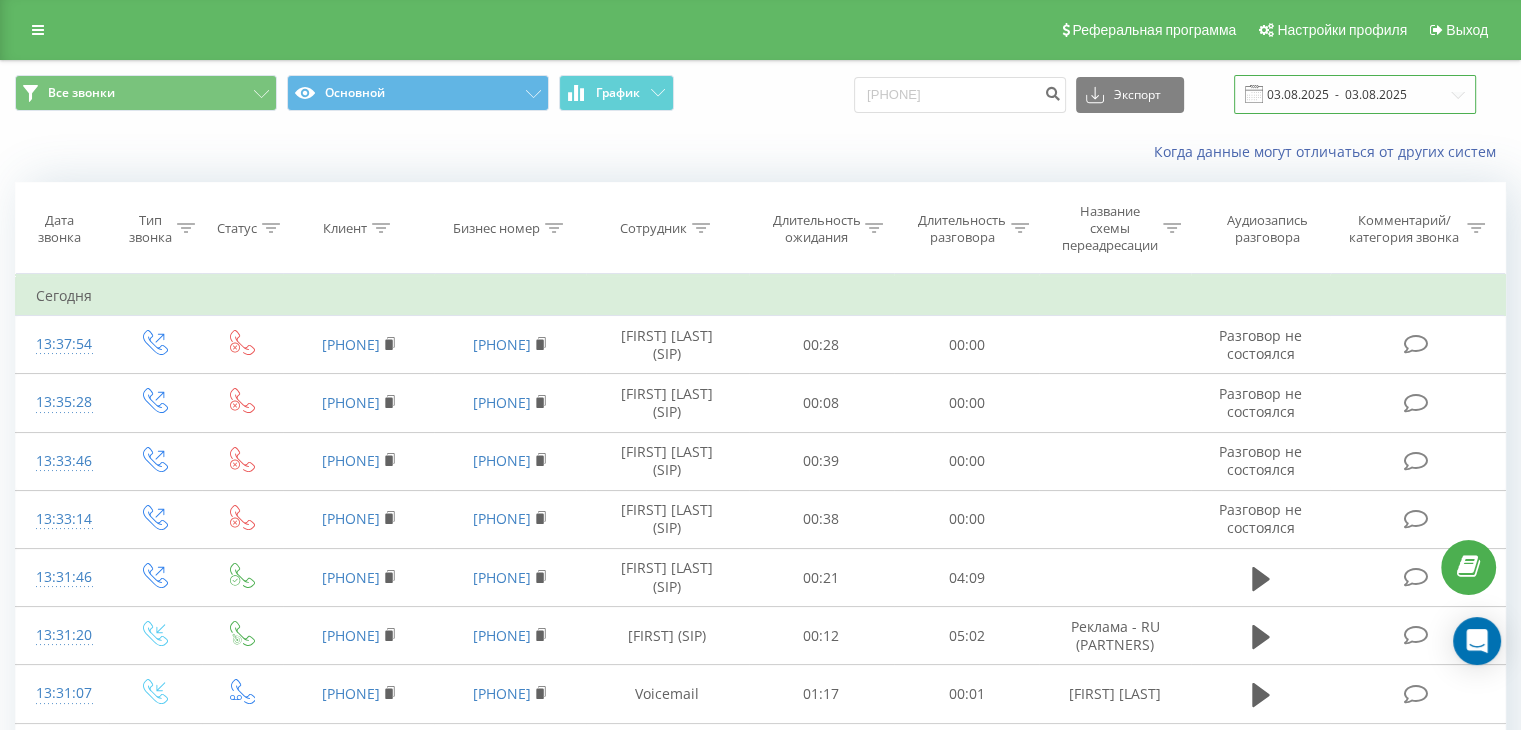 click on "03.08.2025  -  03.08.2025" at bounding box center (1355, 94) 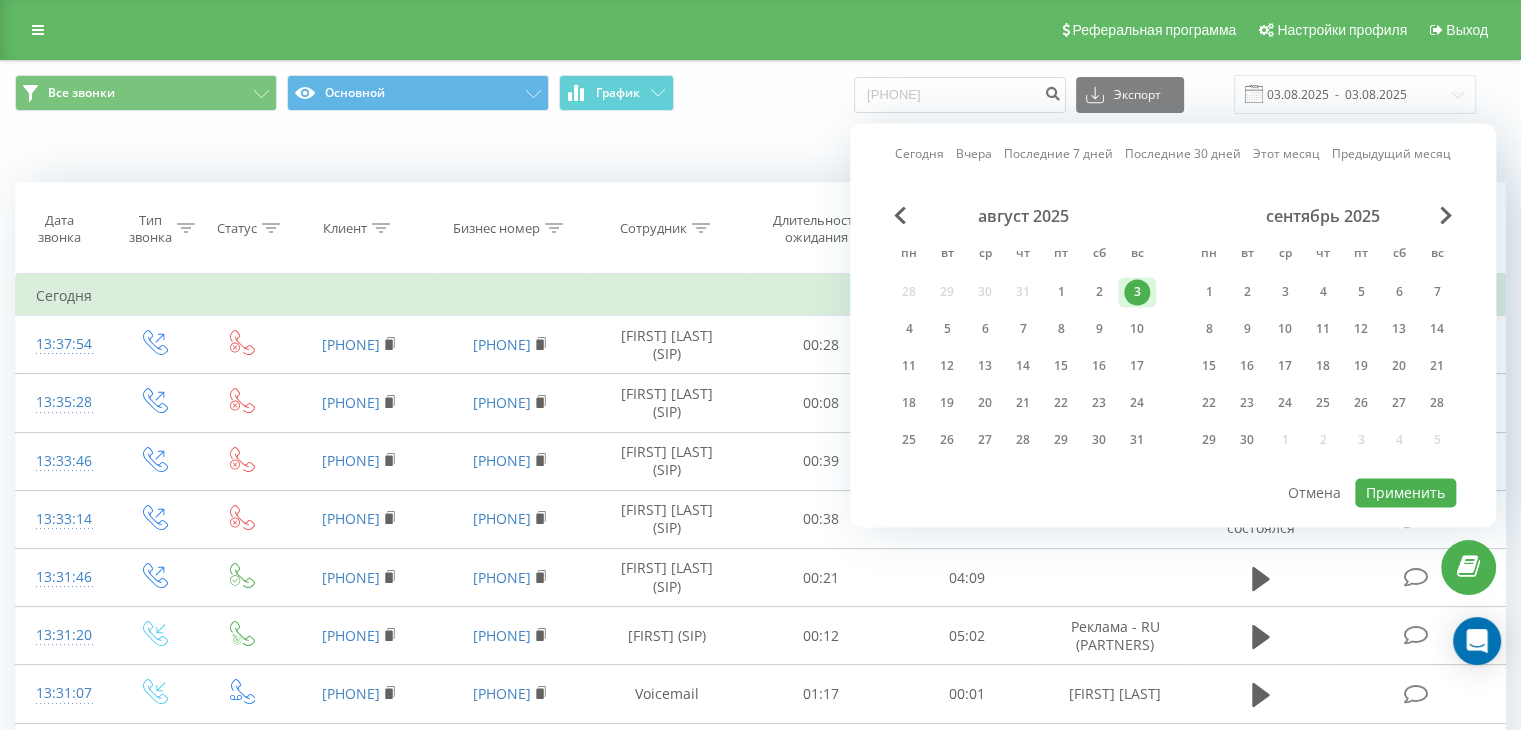 click on "Сегодня Вчера Последние 7 дней Последние 30 дней Этот месяц Предыдущий месяц август 2025 пн вт ср чт пт сб вс 28 29 30 31 1 2 3 4 5 6 7 8 9 10 11 12 13 14 15 16 17 18 19 20 21 22 23 24 25 26 27 28 29 30 31 сентябрь 2025 пн вт ср чт пт сб вс 1 2 3 4 5 6 7 8 9 10 11 12 13 14 15 16 17 18 19 20 21 22 23 24 25 26 27 28 29 30 1 2 3 4 5 Применить Отмена" at bounding box center [1173, 325] 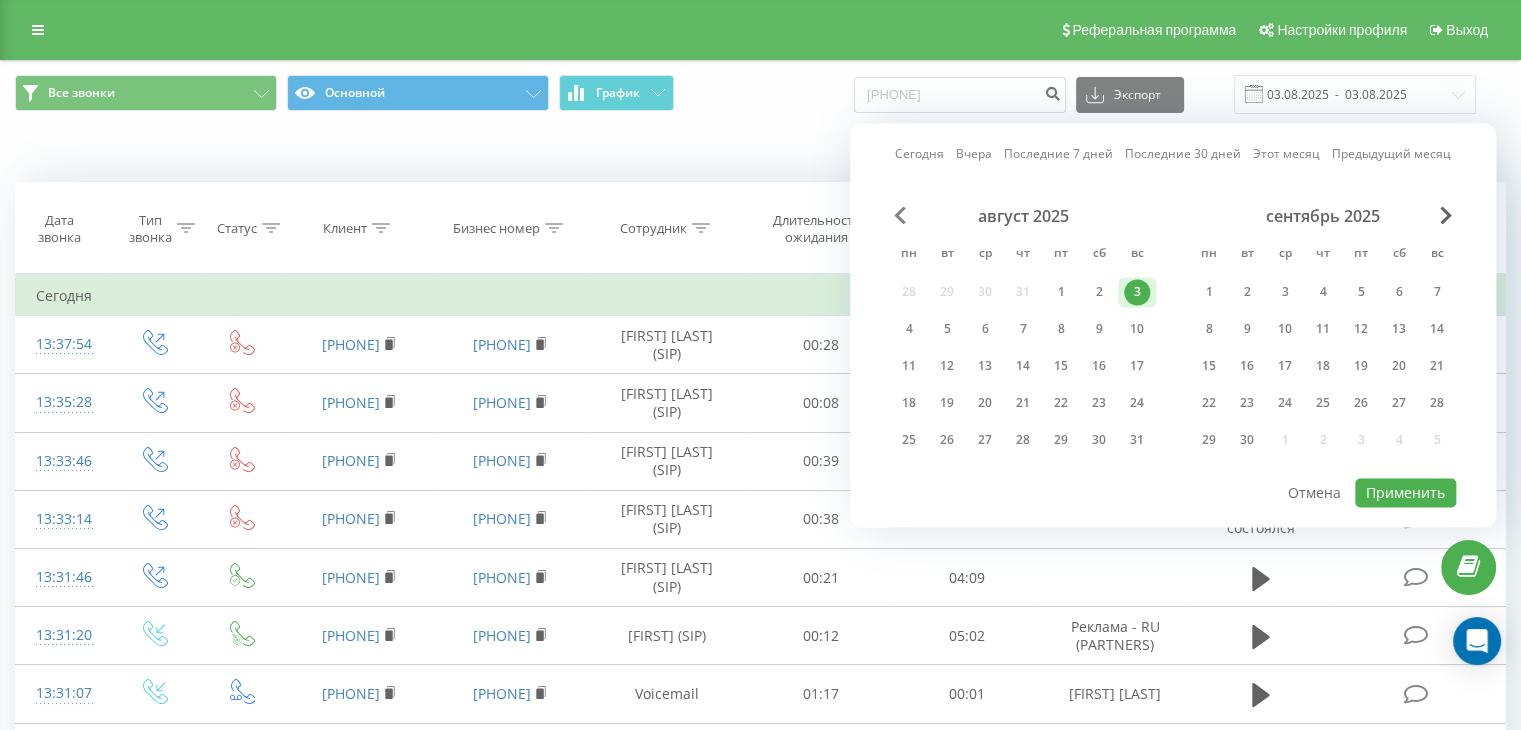 click at bounding box center (900, 215) 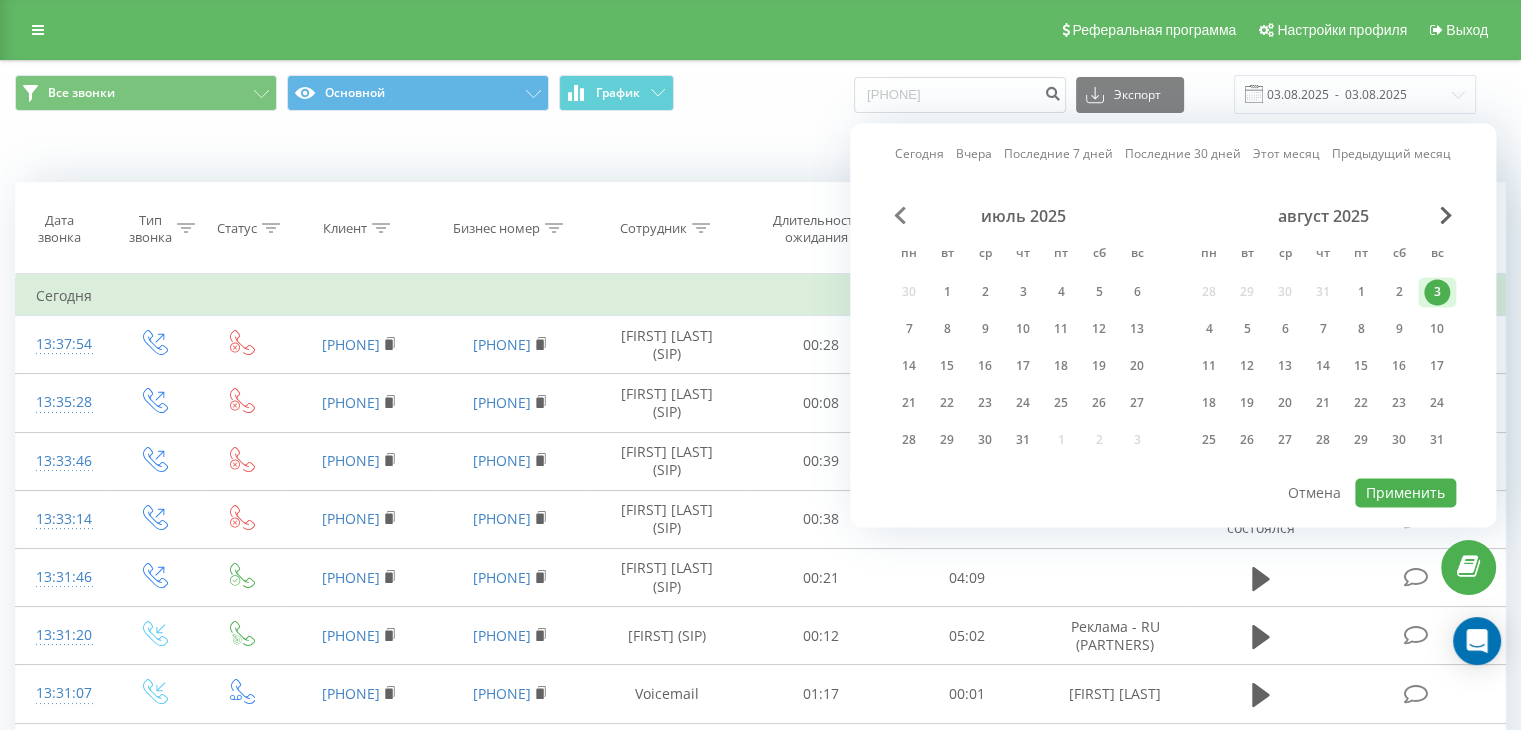 click at bounding box center [900, 215] 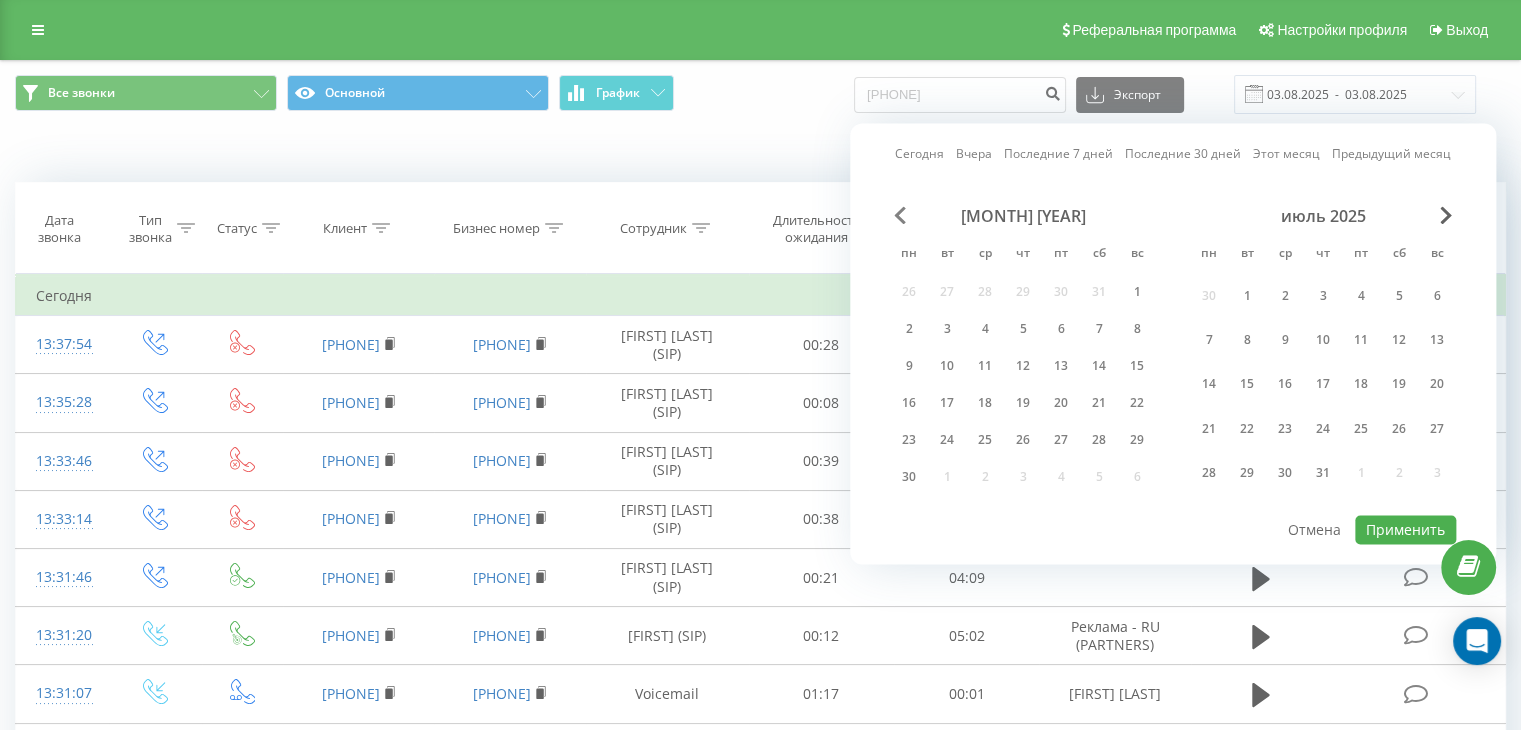 click at bounding box center (900, 215) 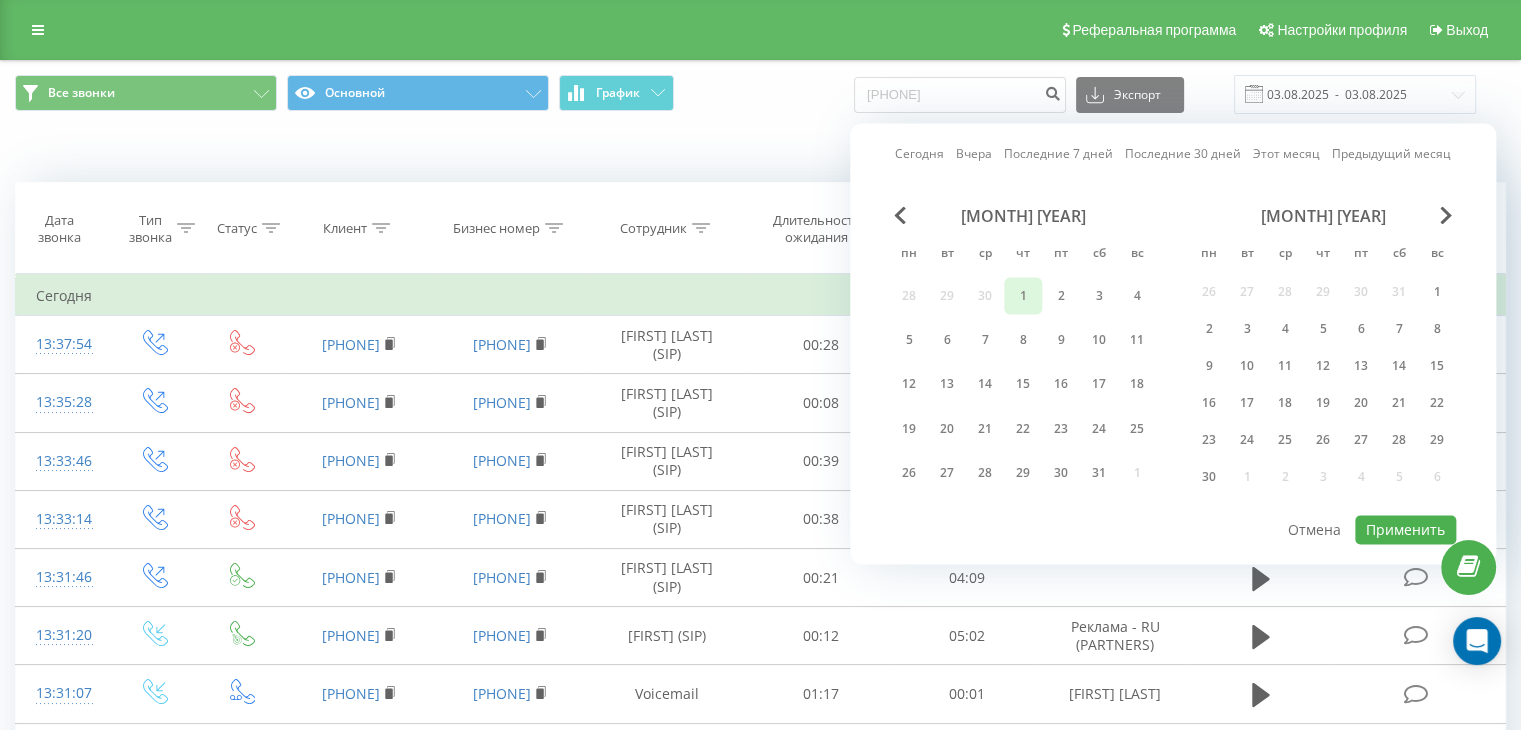 click on "1" at bounding box center [1023, 296] 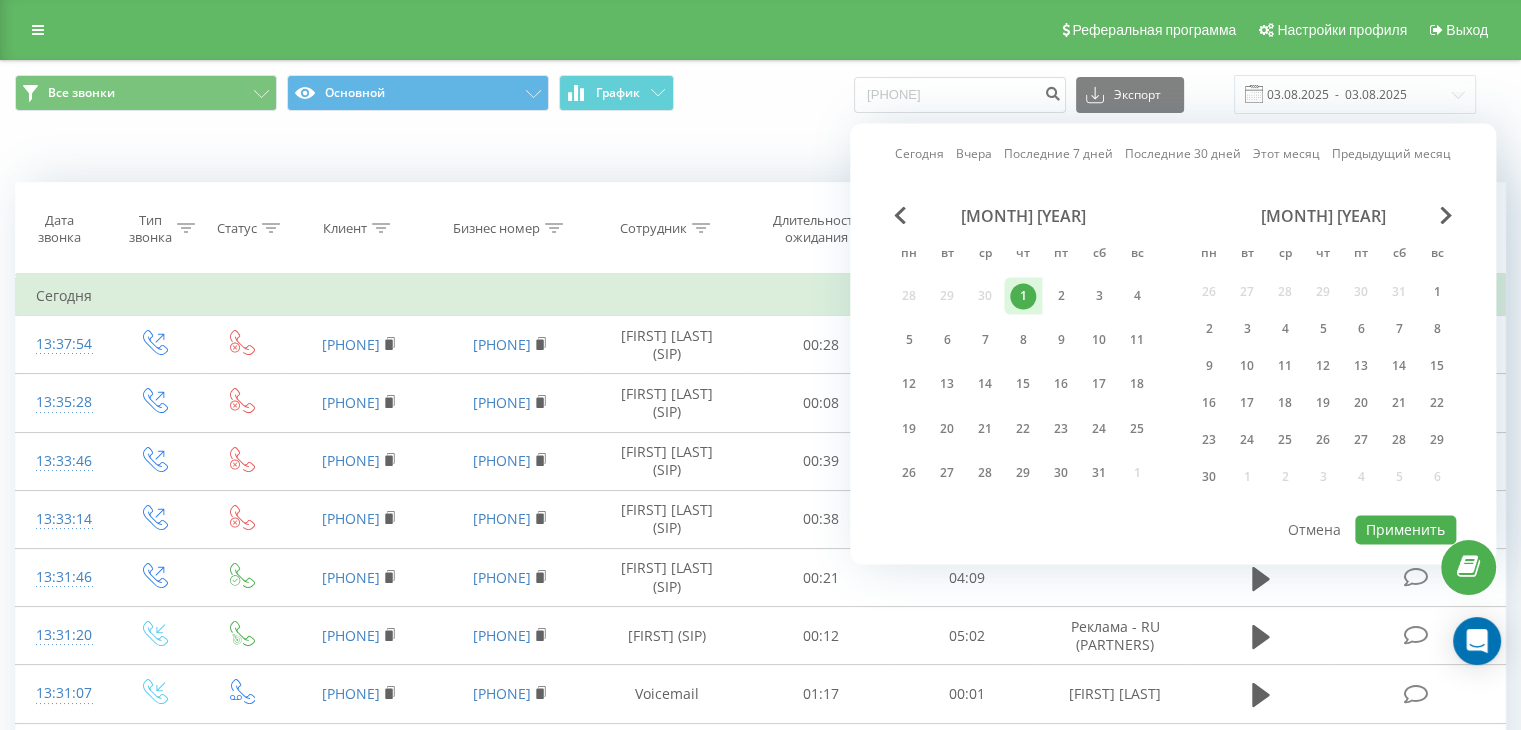 drag, startPoint x: 1036, startPoint y: 302, endPoint x: 1023, endPoint y: 287, distance: 19.849434 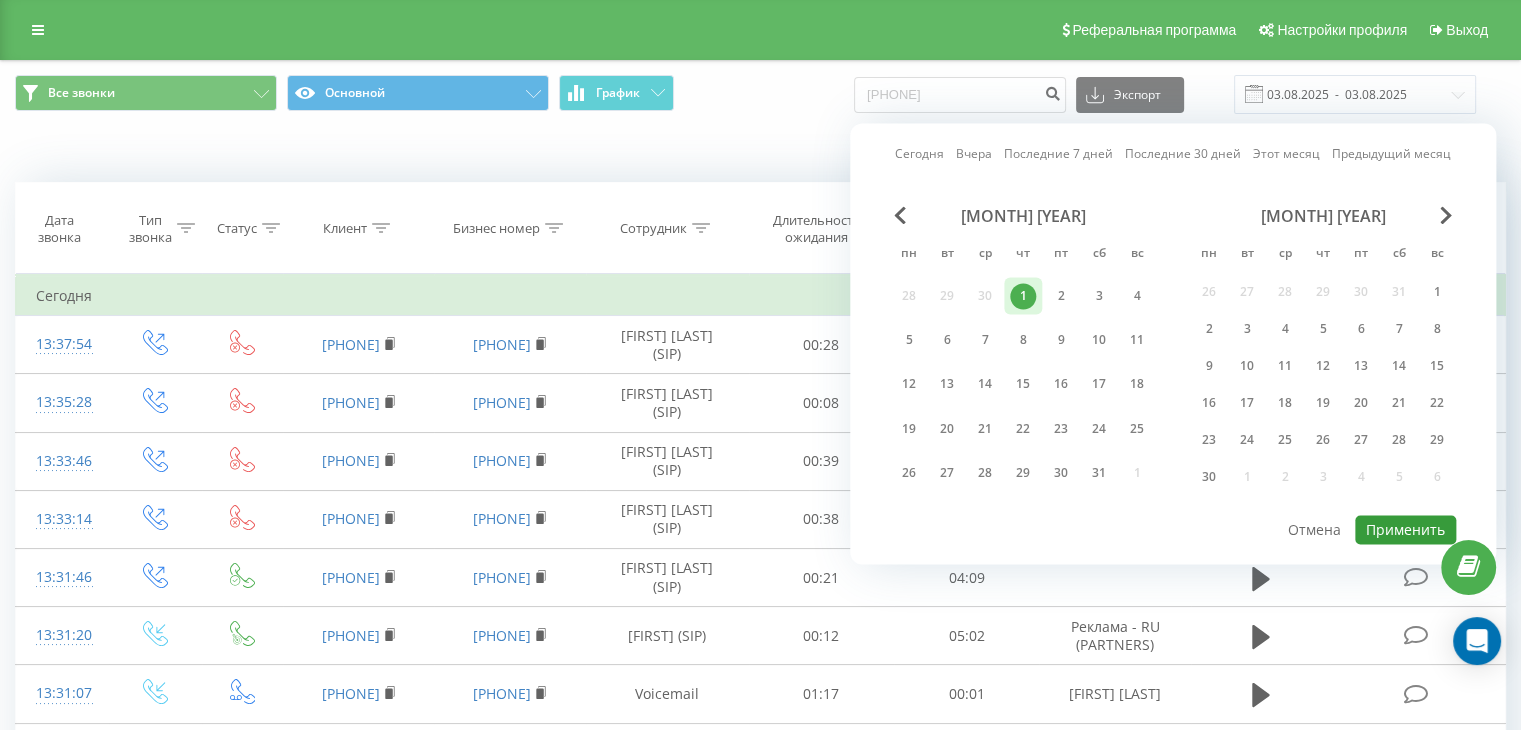 click on "Применить" at bounding box center [1405, 529] 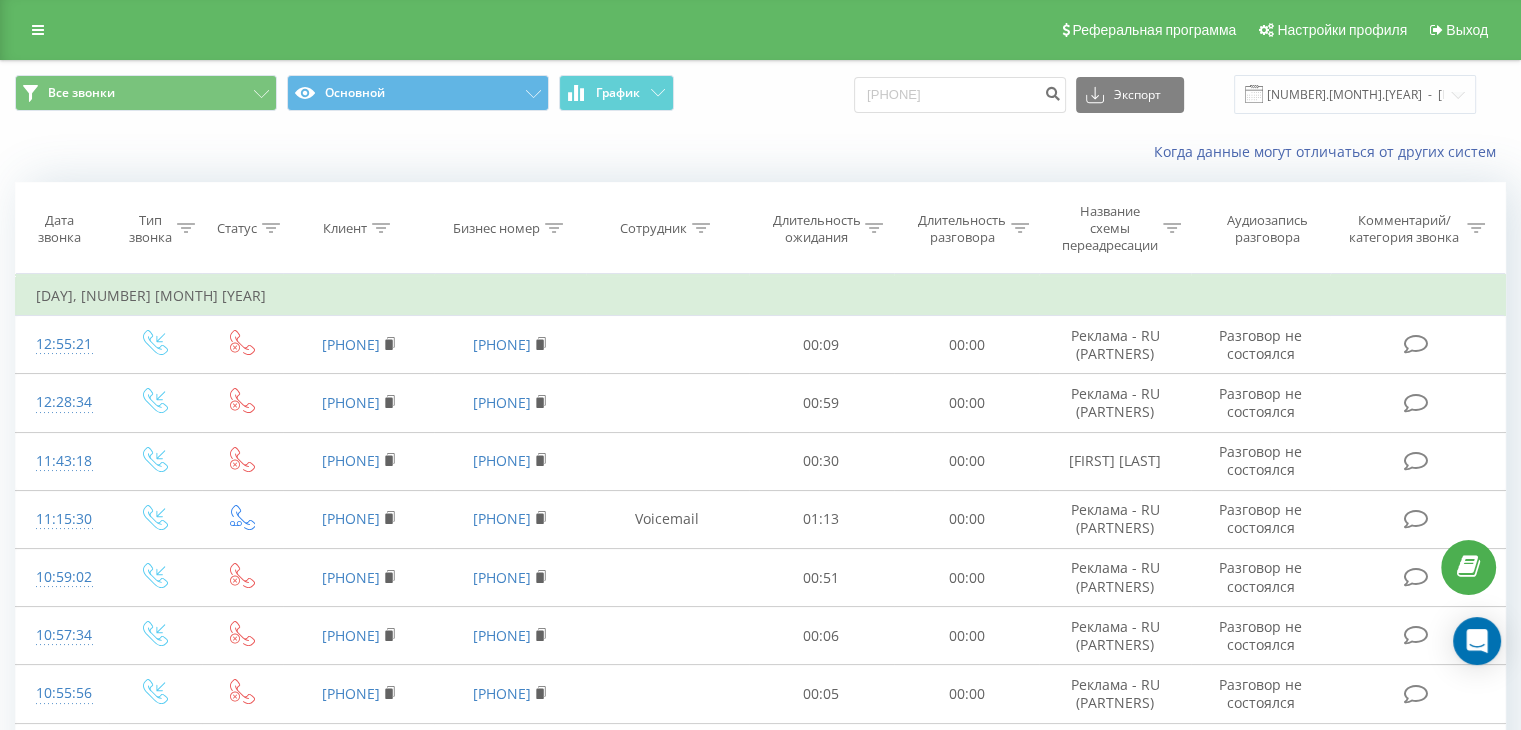 click at bounding box center [1254, 94] 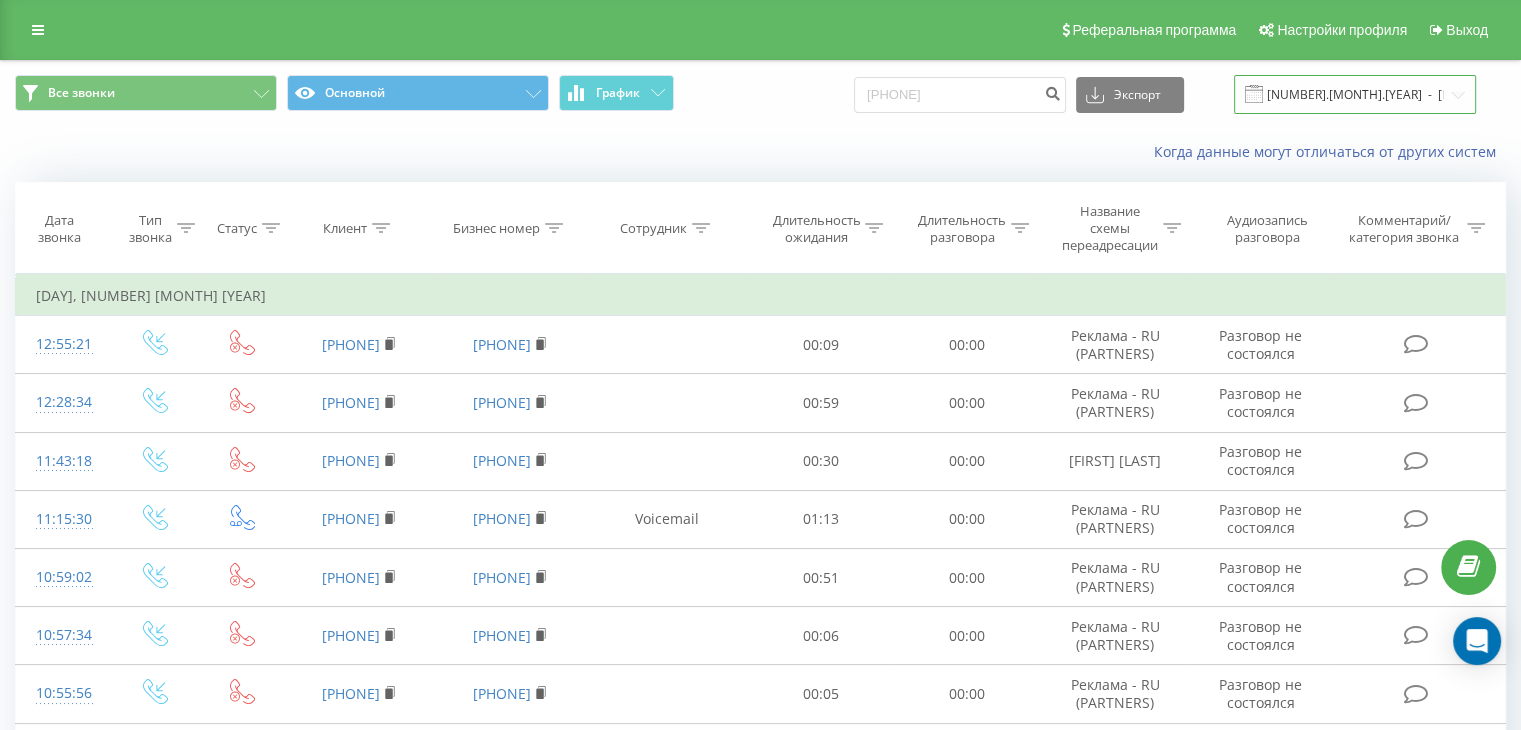 click on "01.05.2025  -  01.05.2025" at bounding box center (1355, 94) 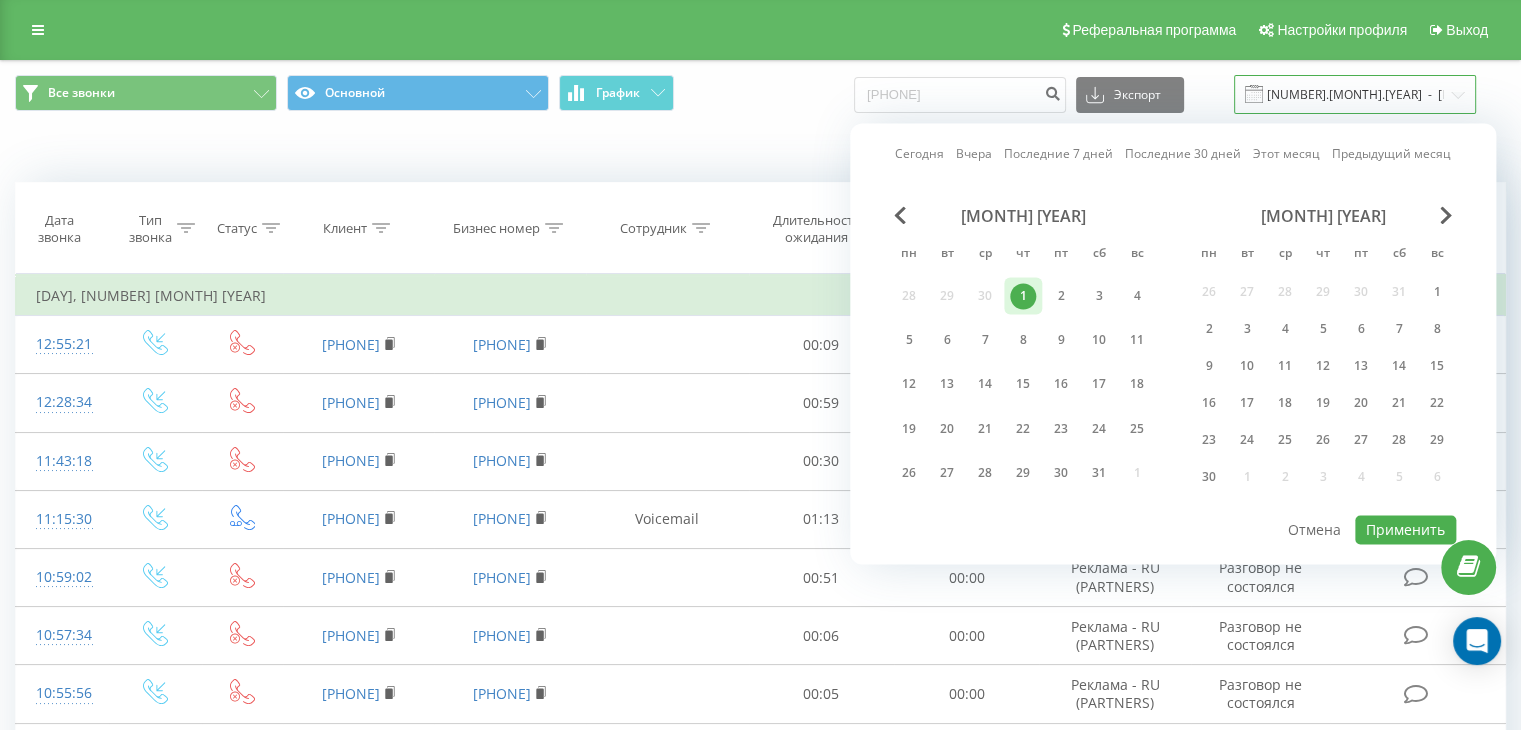 click on "01.05.2025  -  01.05.2025" at bounding box center [1355, 94] 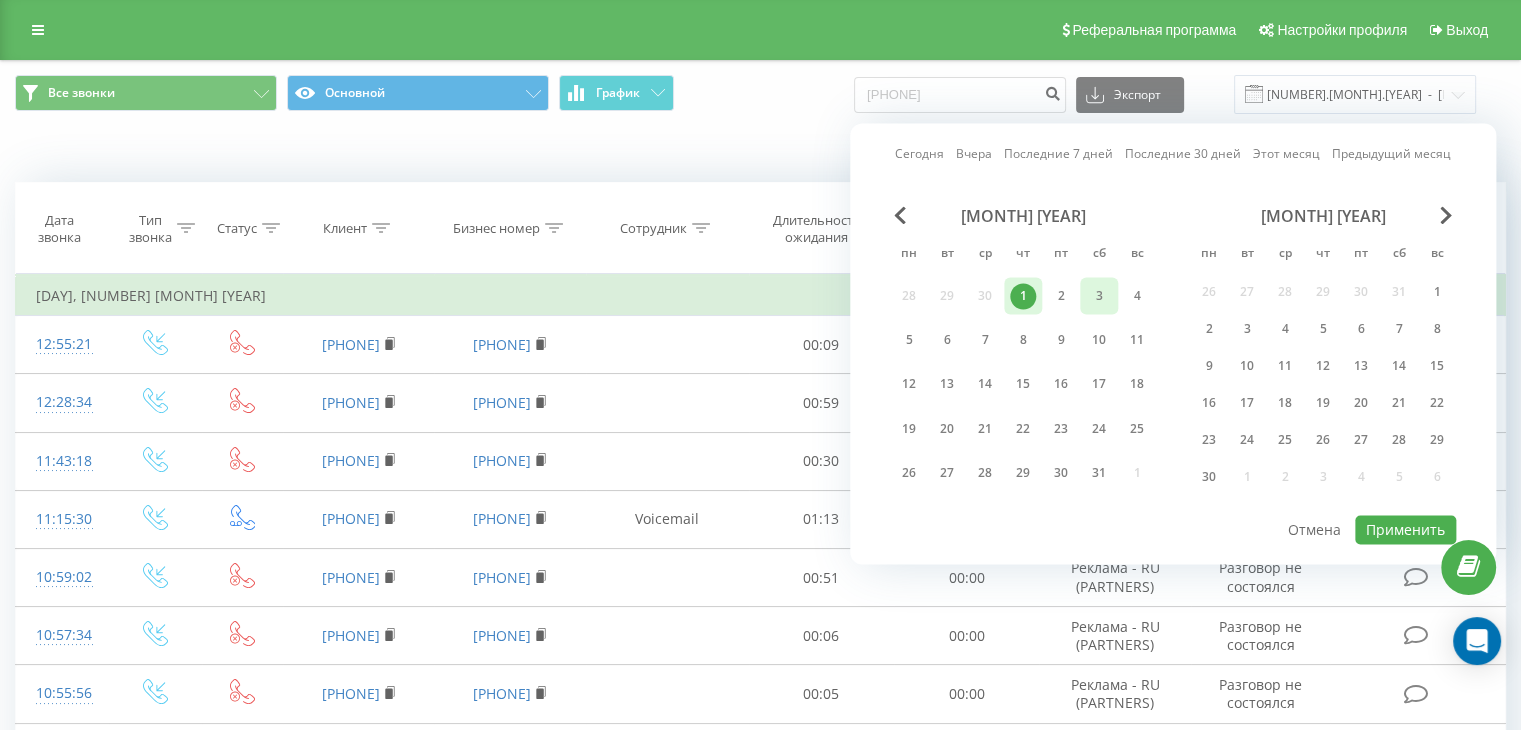 drag, startPoint x: 1039, startPoint y: 291, endPoint x: 1104, endPoint y: 286, distance: 65.192024 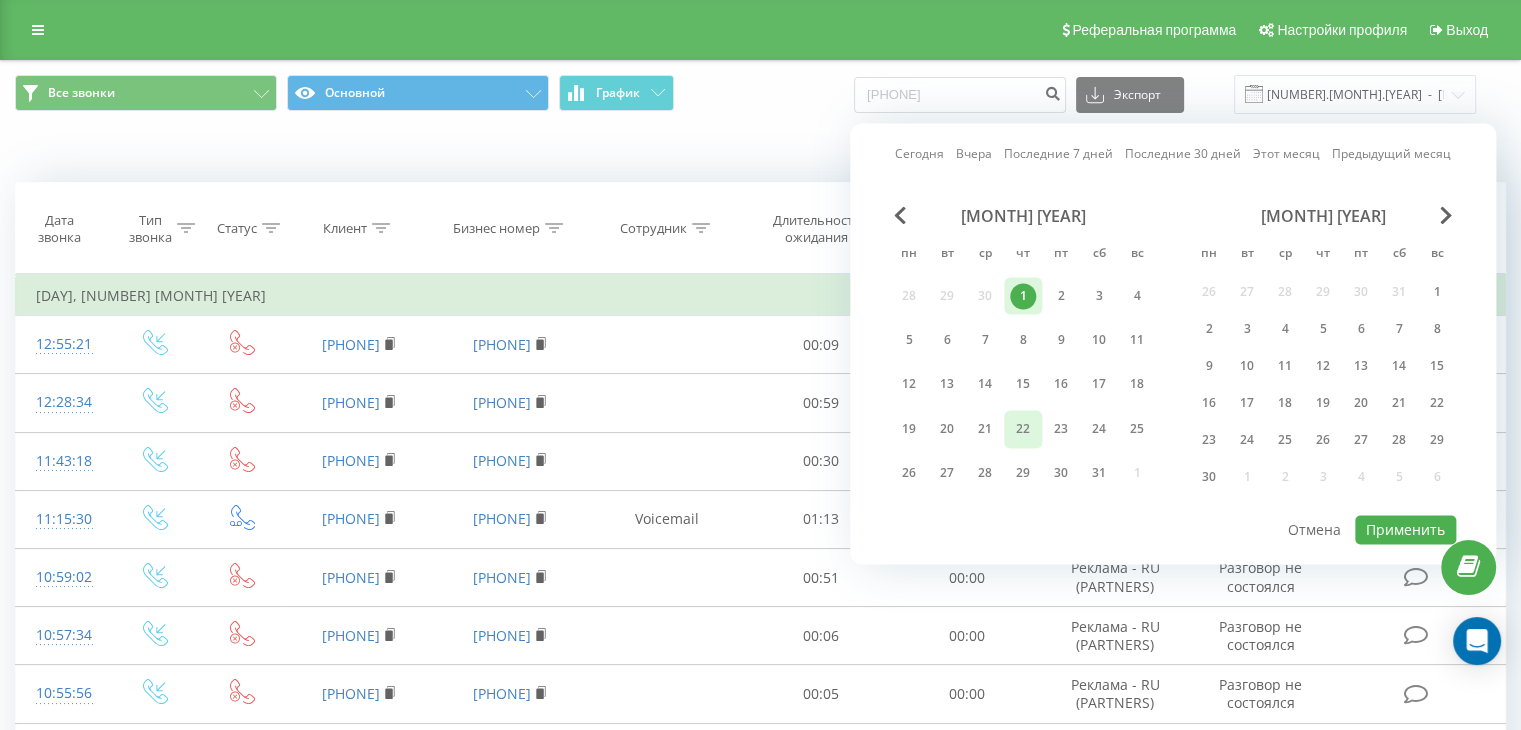 drag, startPoint x: 1033, startPoint y: 307, endPoint x: 1036, endPoint y: 437, distance: 130.0346 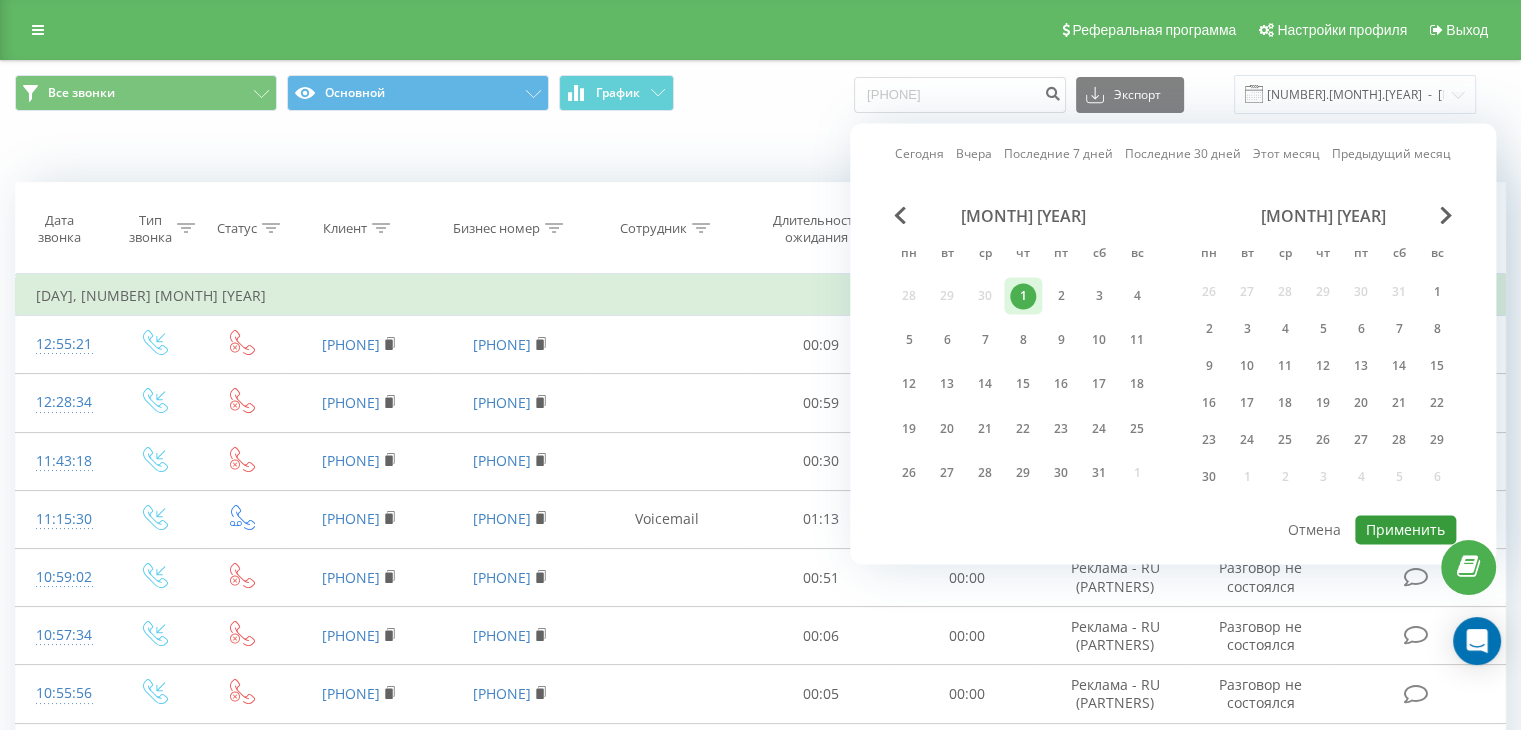 click on "Применить" at bounding box center (1405, 529) 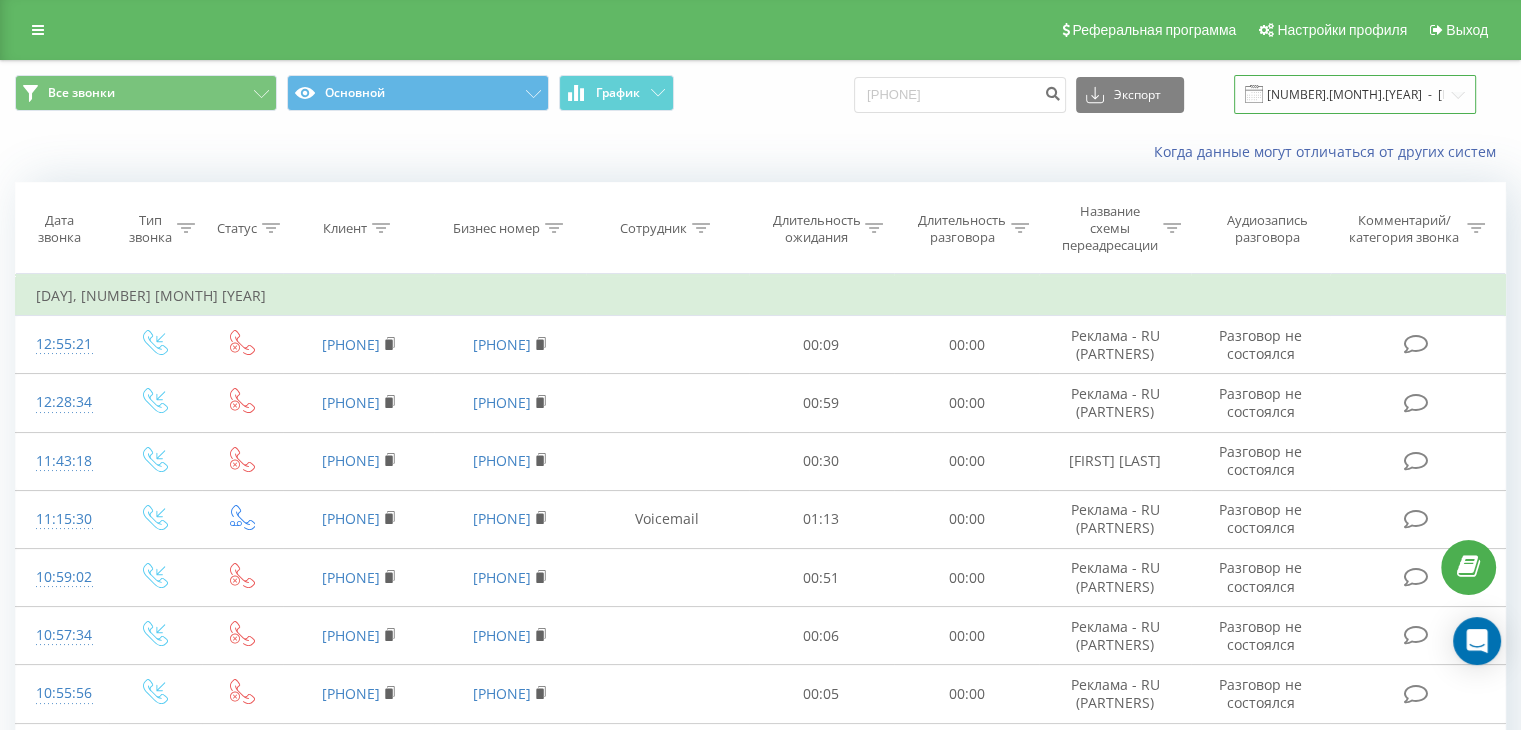 click on "01.05.2025  -  01.05.2025" at bounding box center [1355, 94] 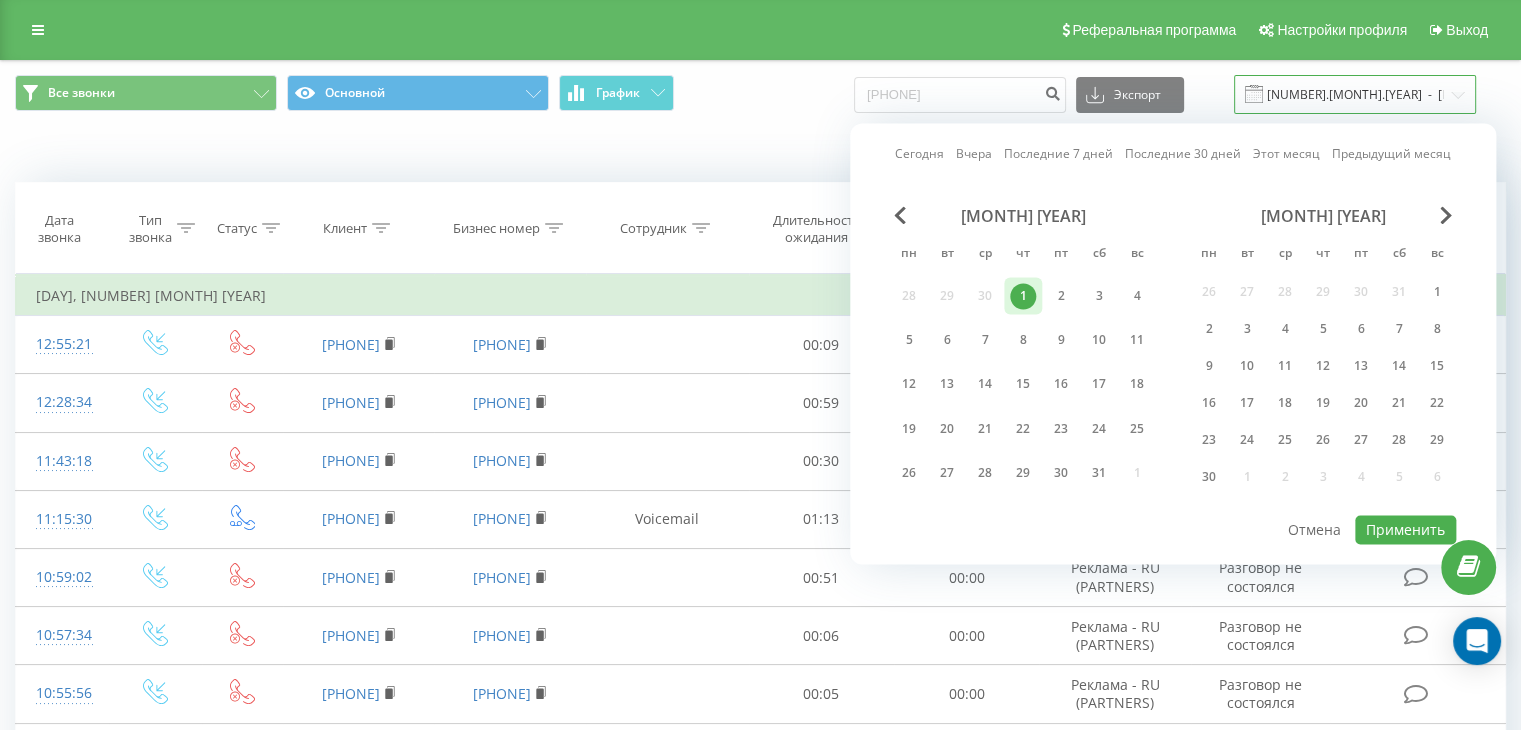click on "01.05.2025  -  01.05.2025" at bounding box center [1355, 94] 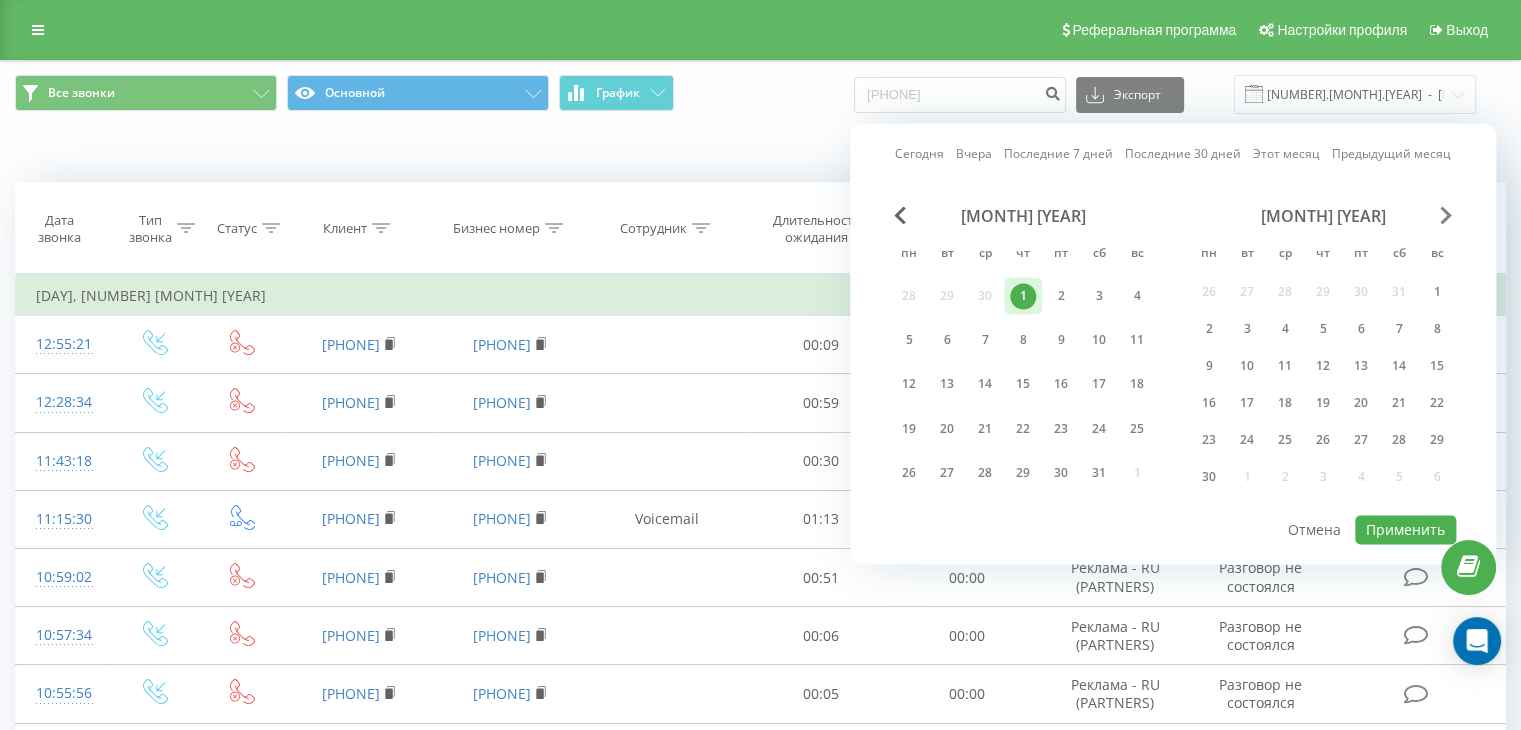 click at bounding box center (1446, 215) 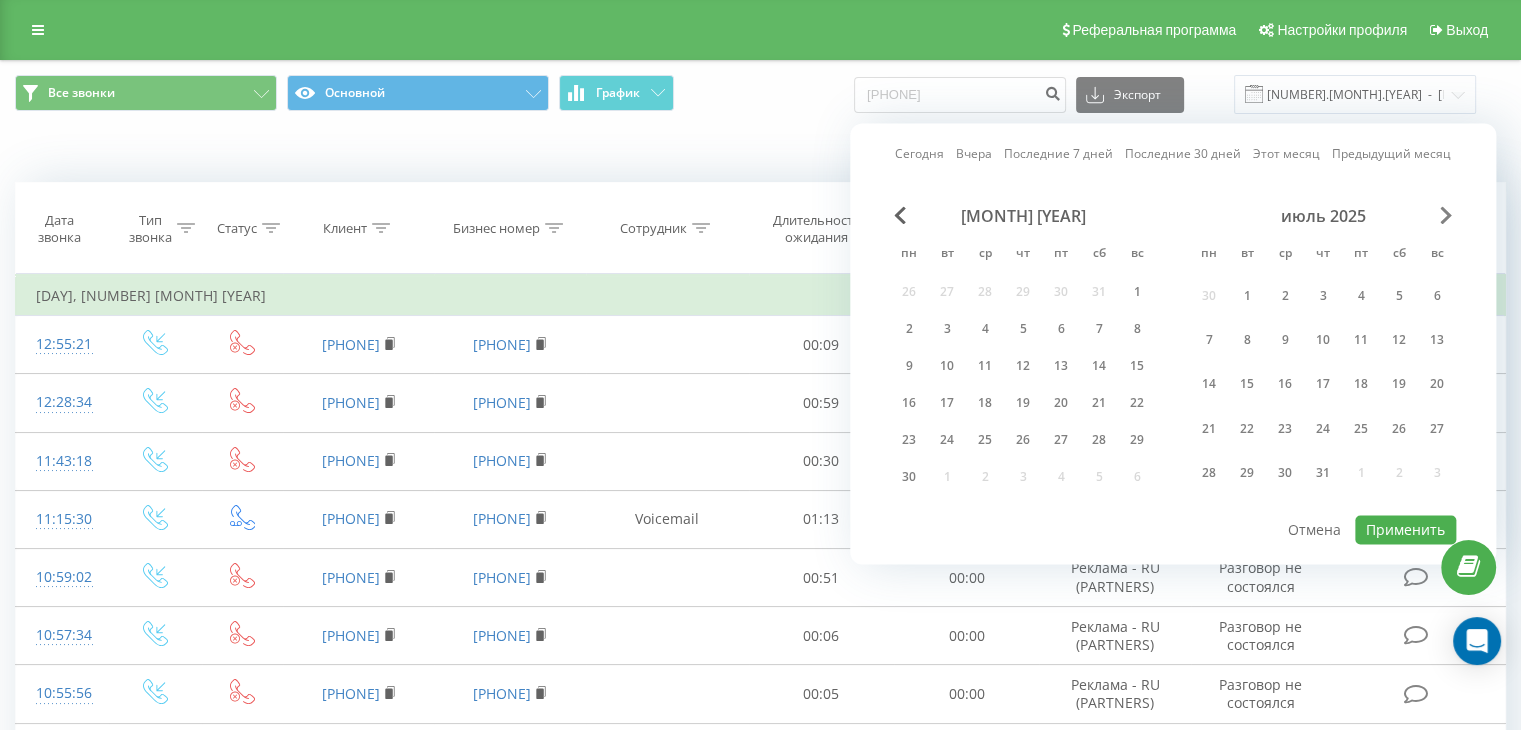 click at bounding box center (1446, 215) 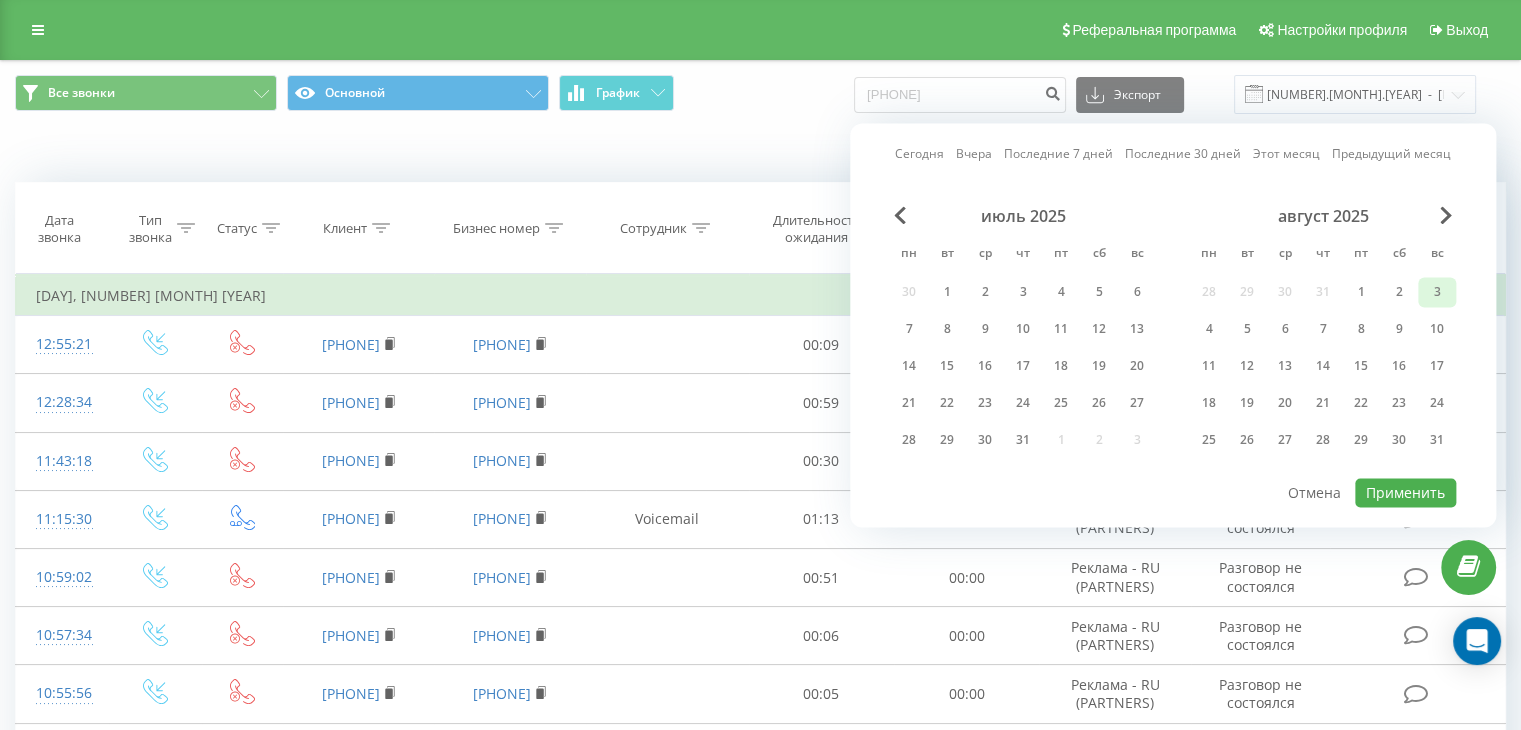 click on "3" at bounding box center (1437, 292) 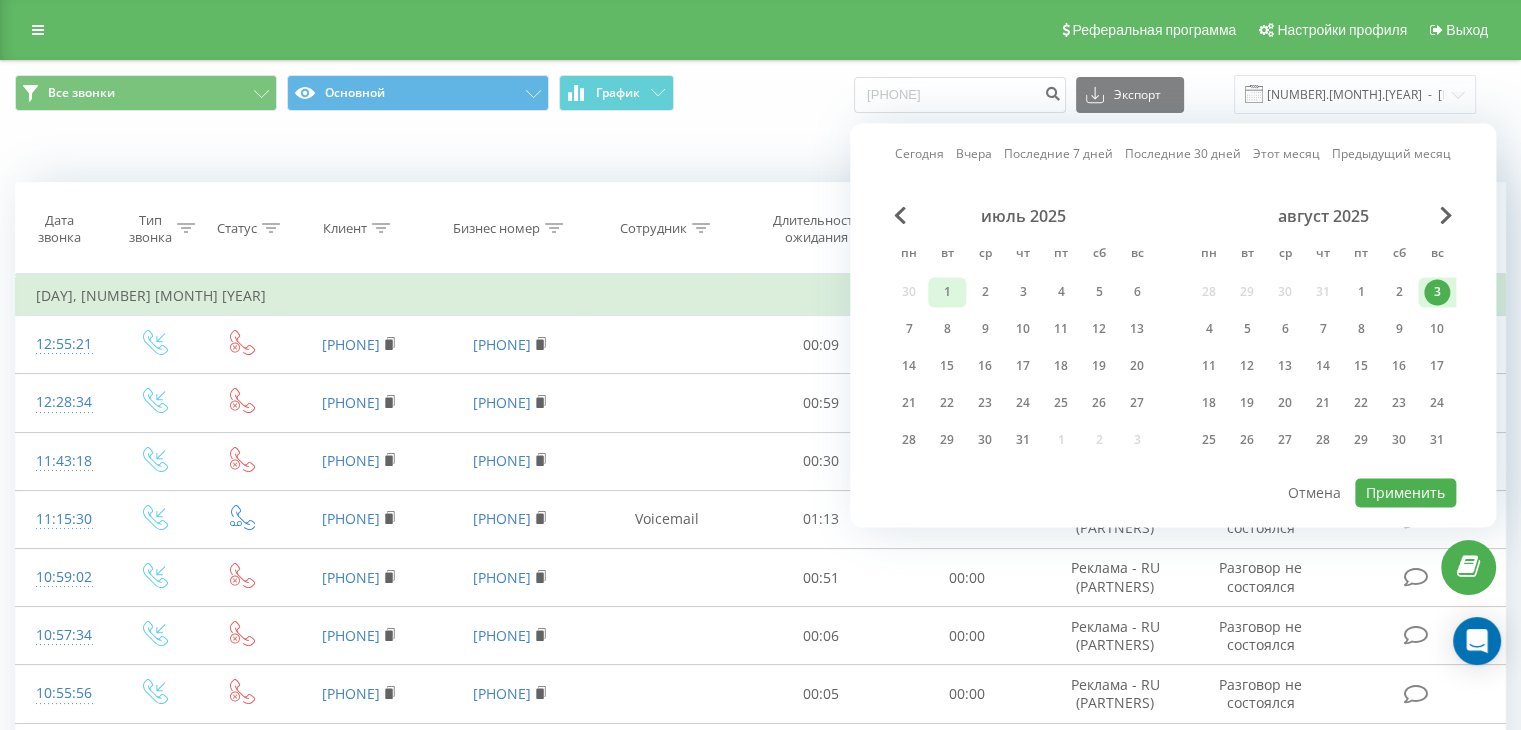 click on "1" at bounding box center [947, 292] 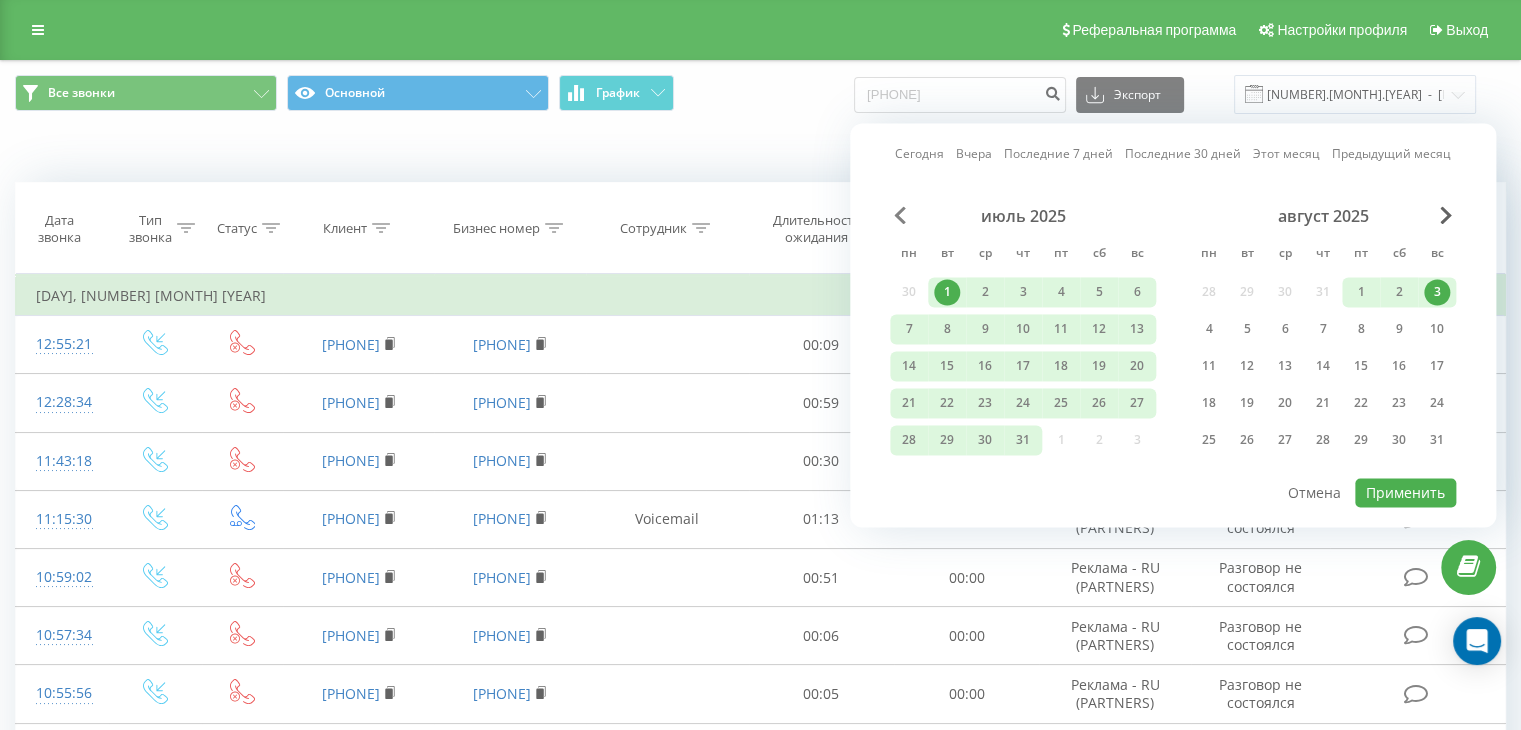 click at bounding box center (900, 215) 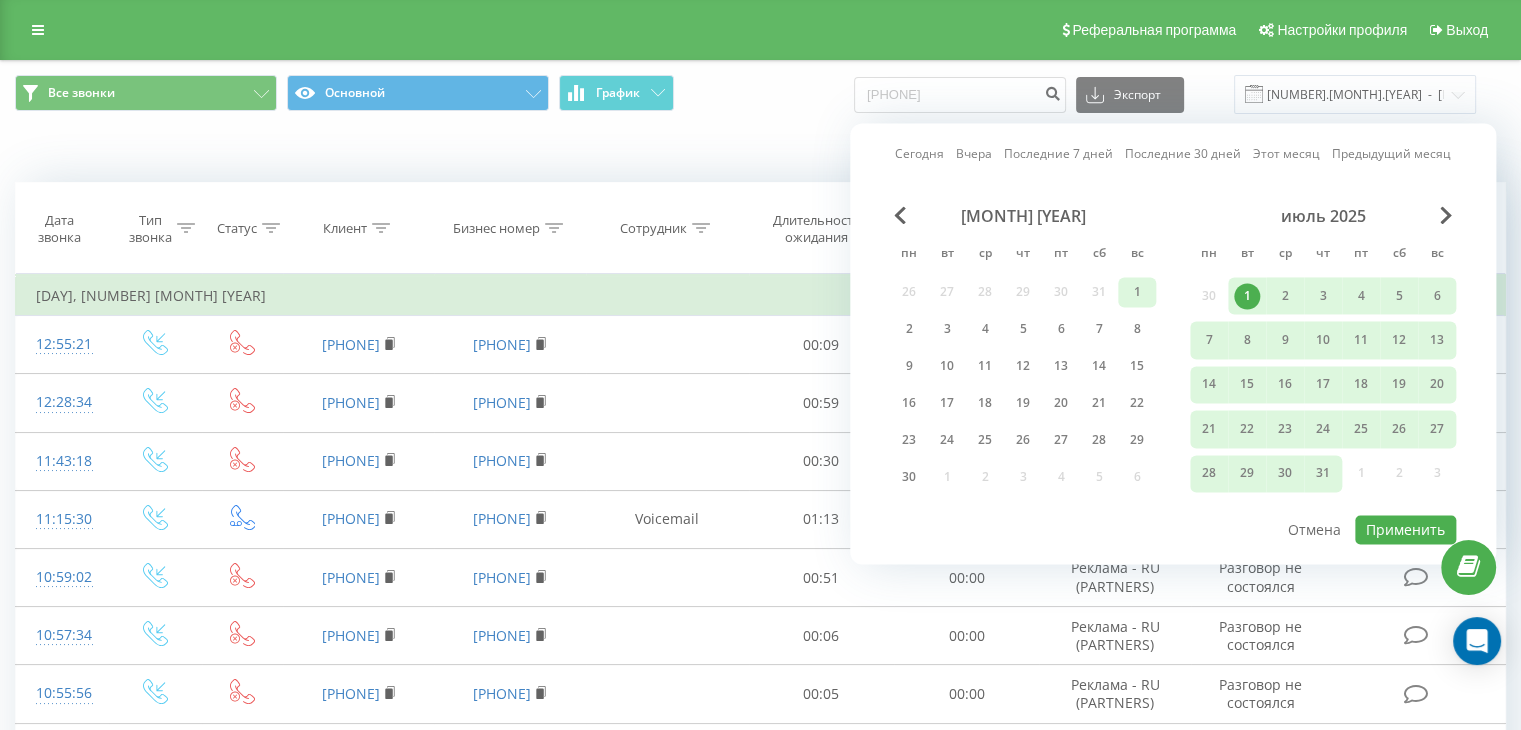 click on "1" at bounding box center [1137, 292] 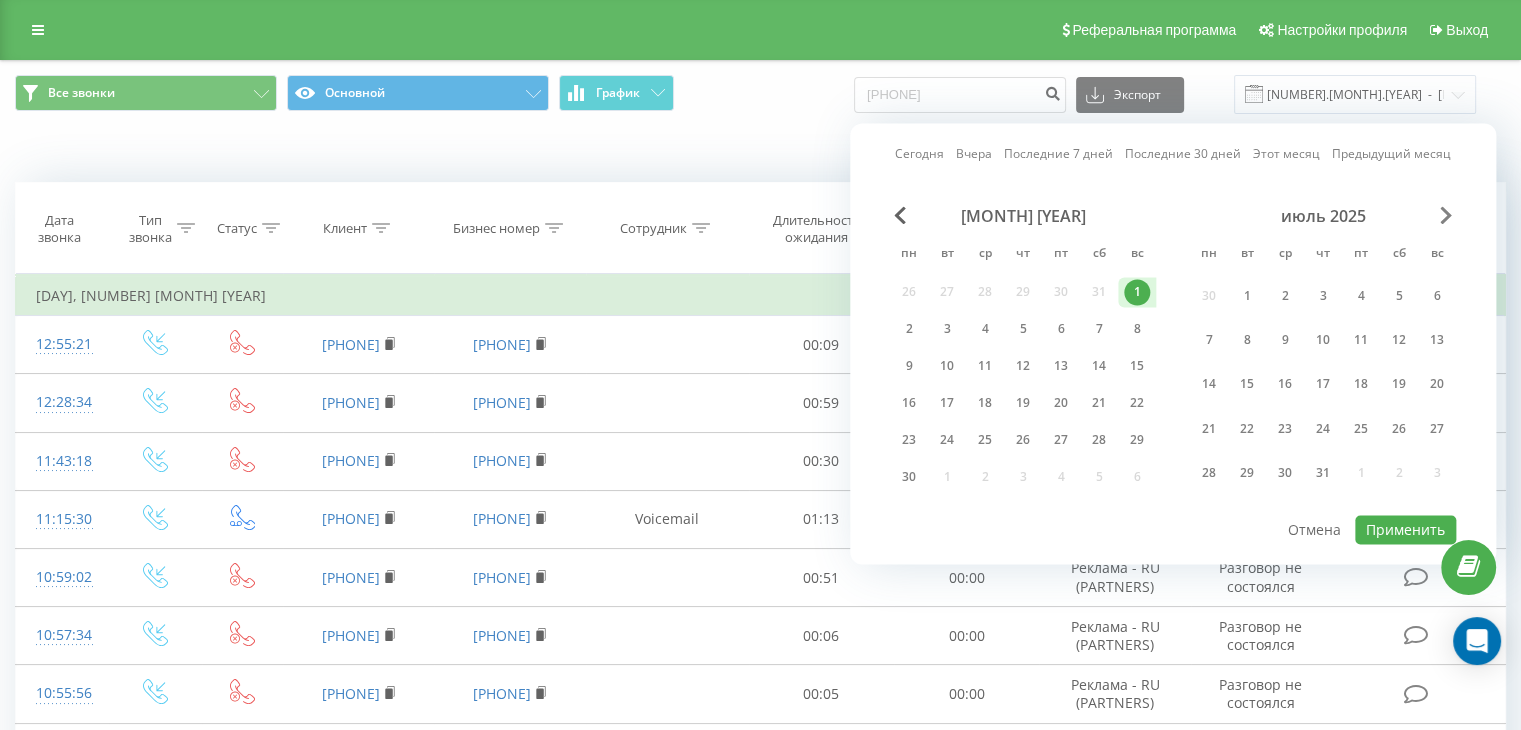 click at bounding box center [1446, 215] 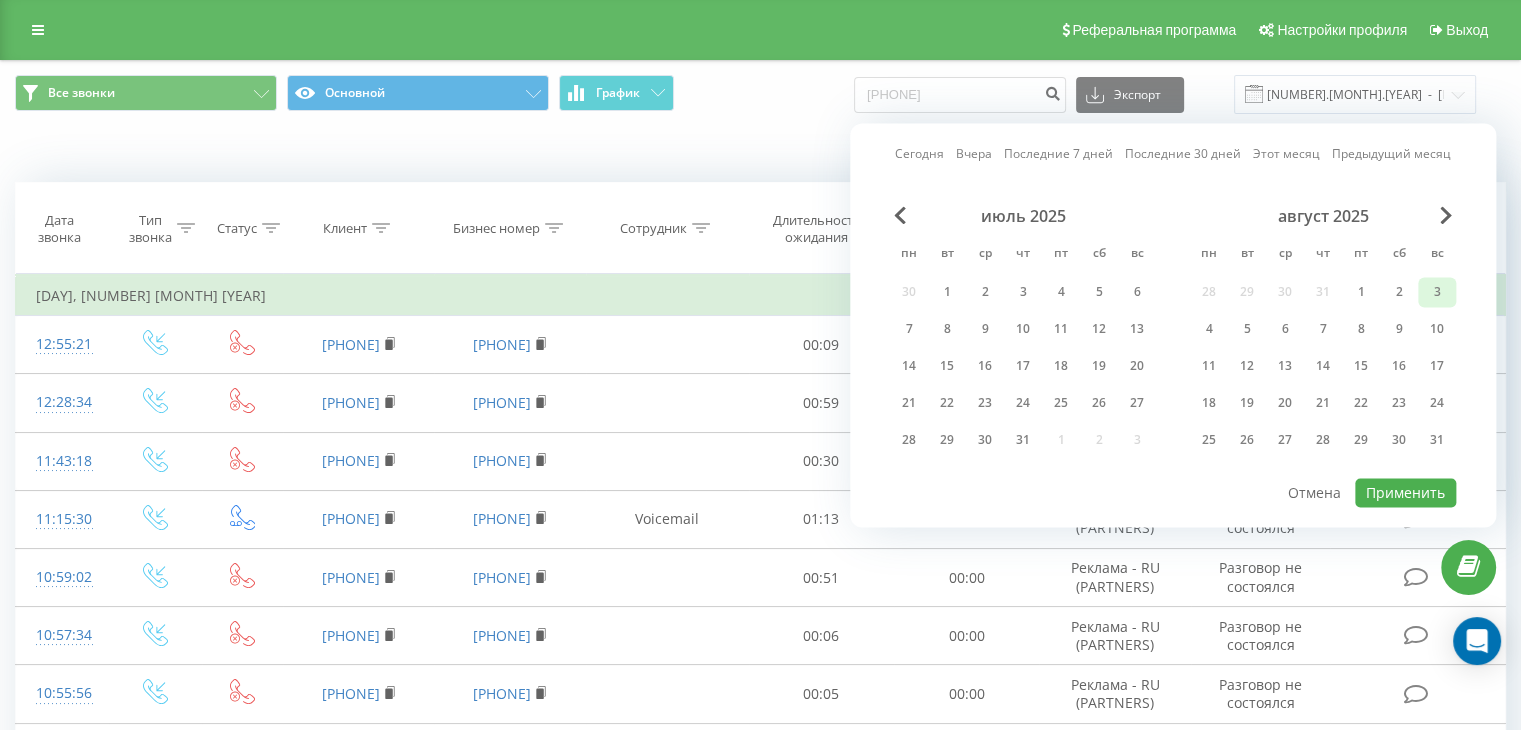 click on "3" at bounding box center [1437, 292] 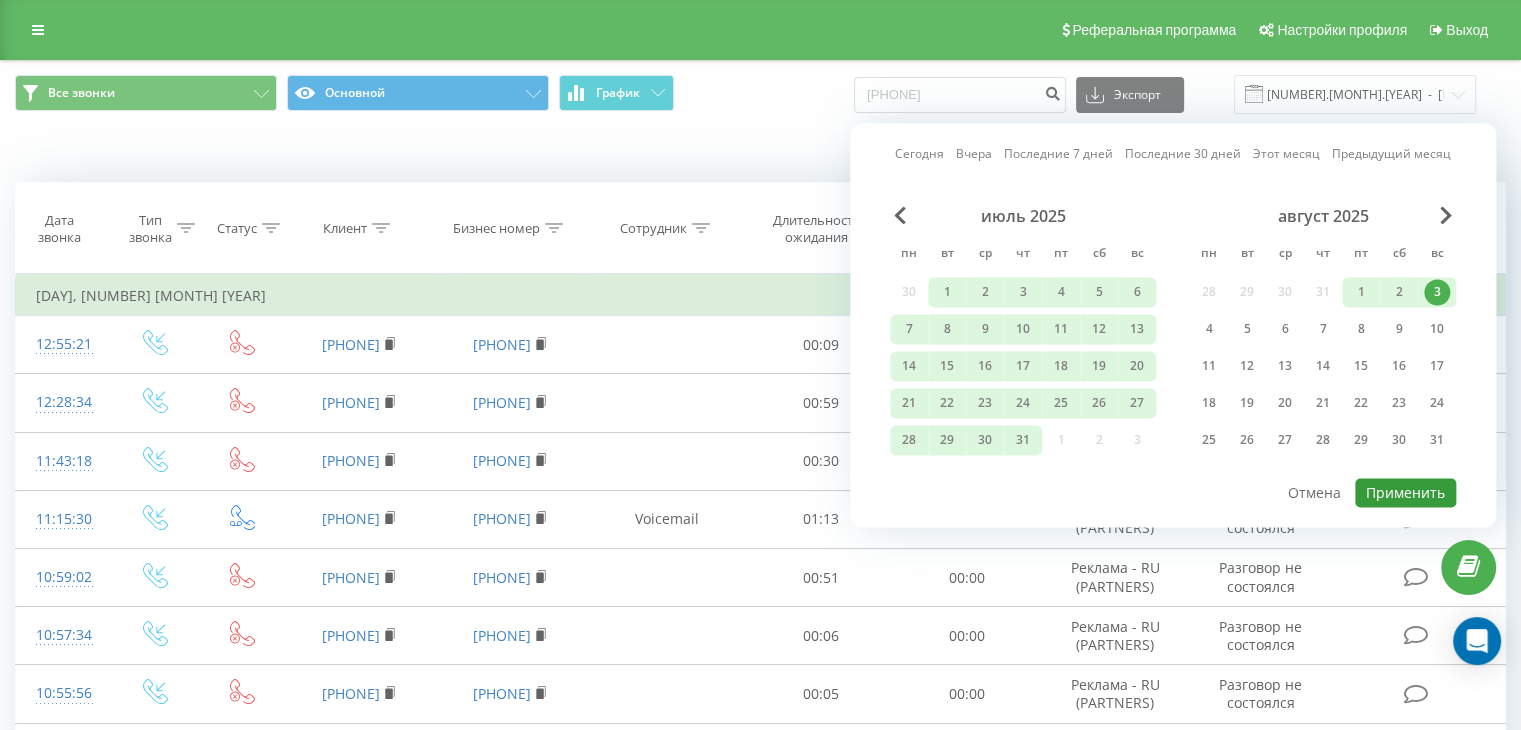 click on "Применить" at bounding box center [1405, 492] 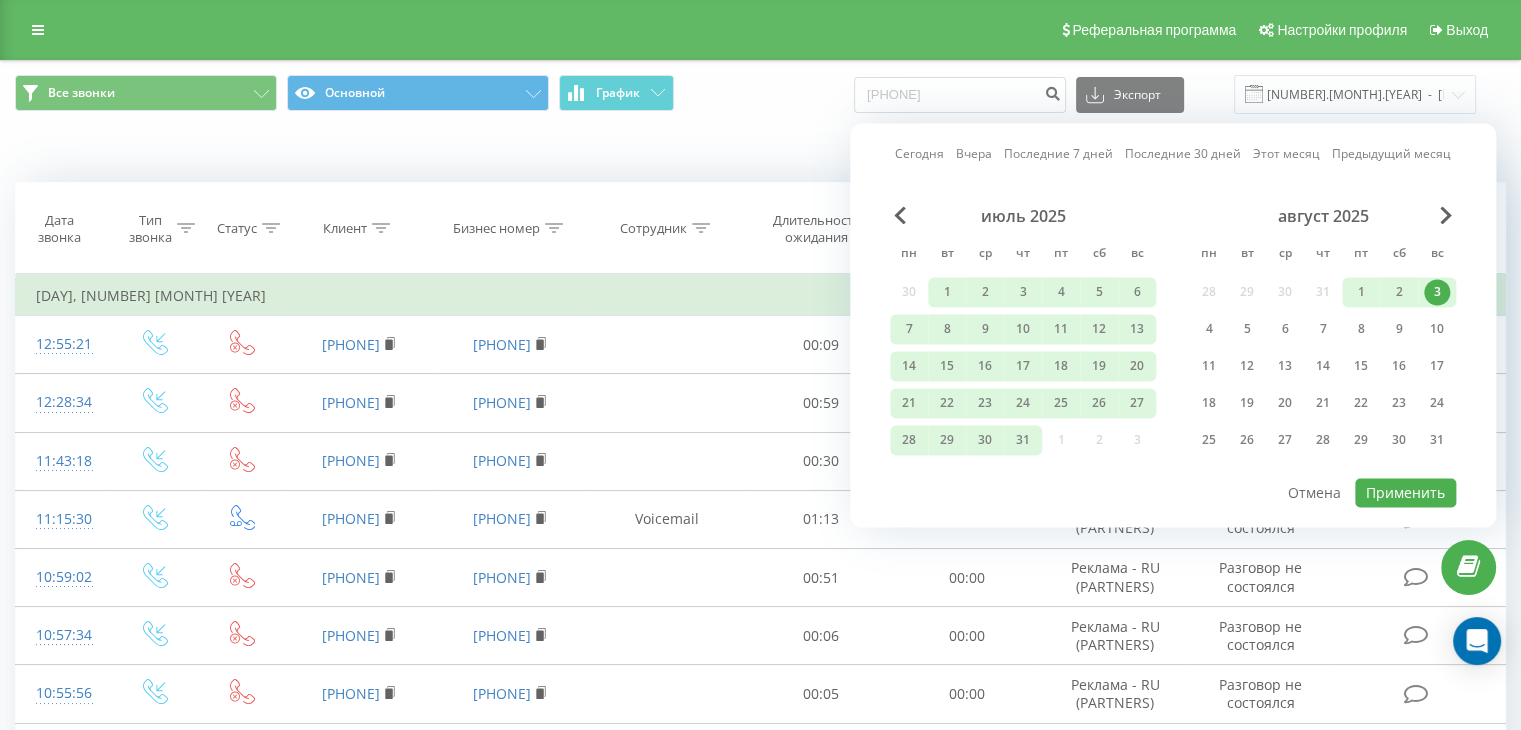 type on "01.06.2025  -  03.08.2025" 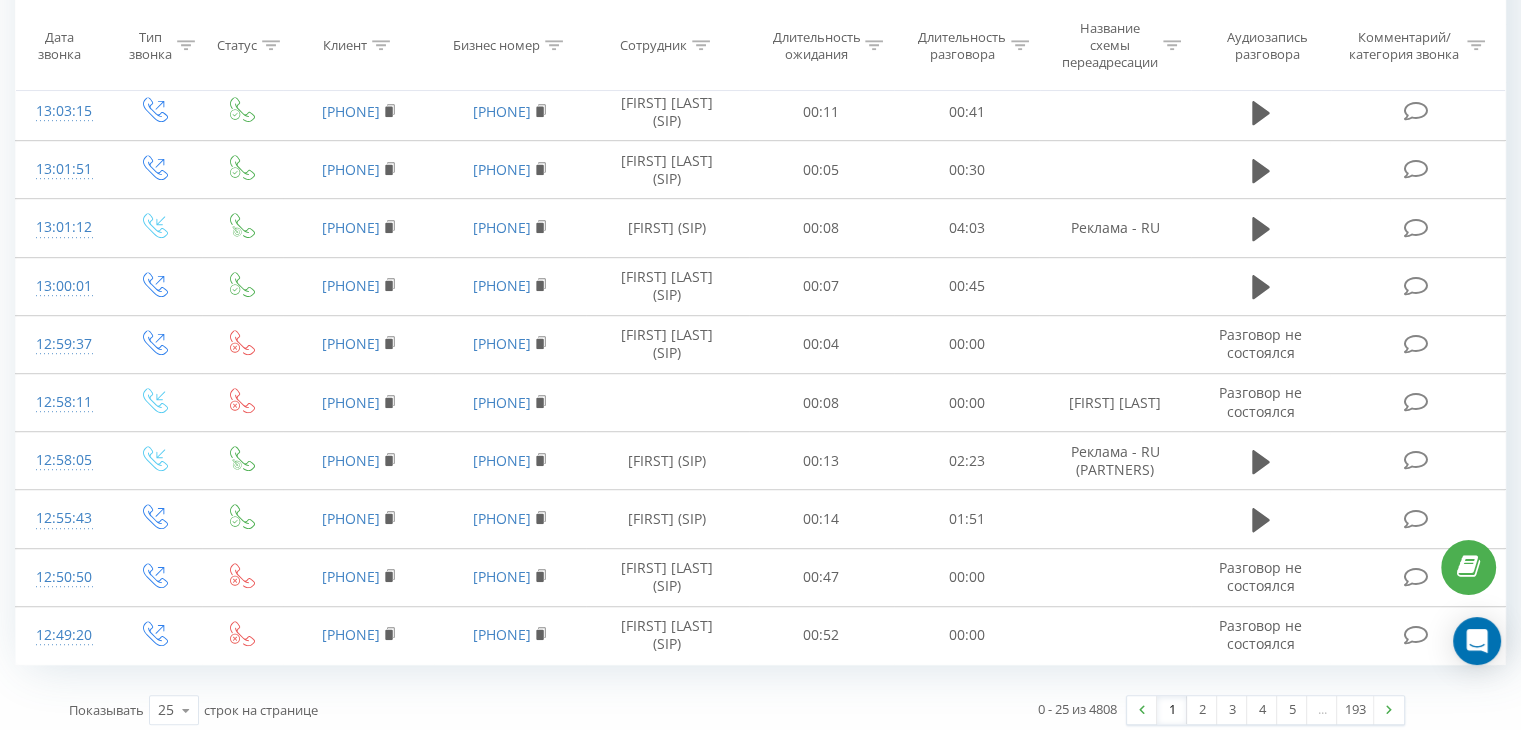 scroll, scrollTop: 1110, scrollLeft: 0, axis: vertical 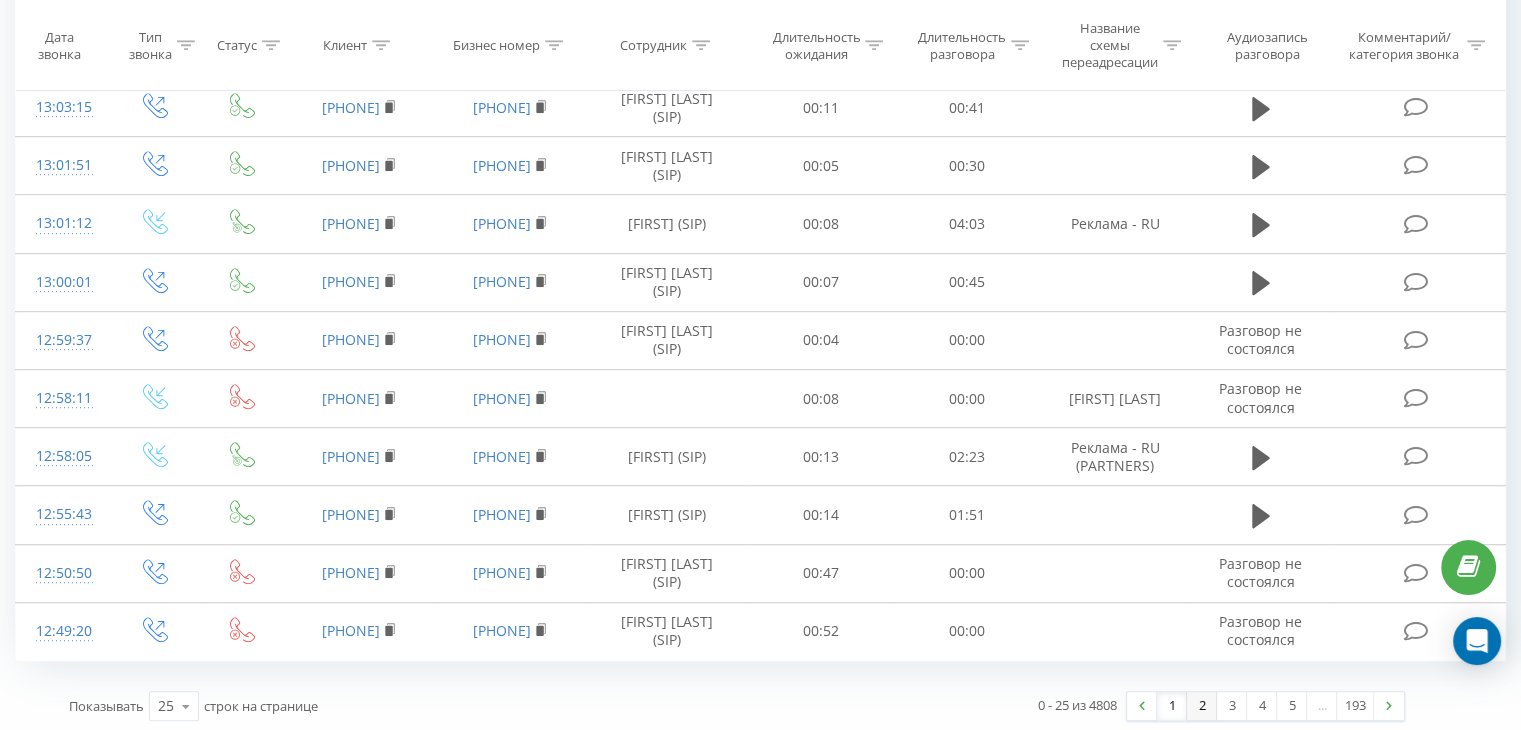 click on "2" at bounding box center [1202, 706] 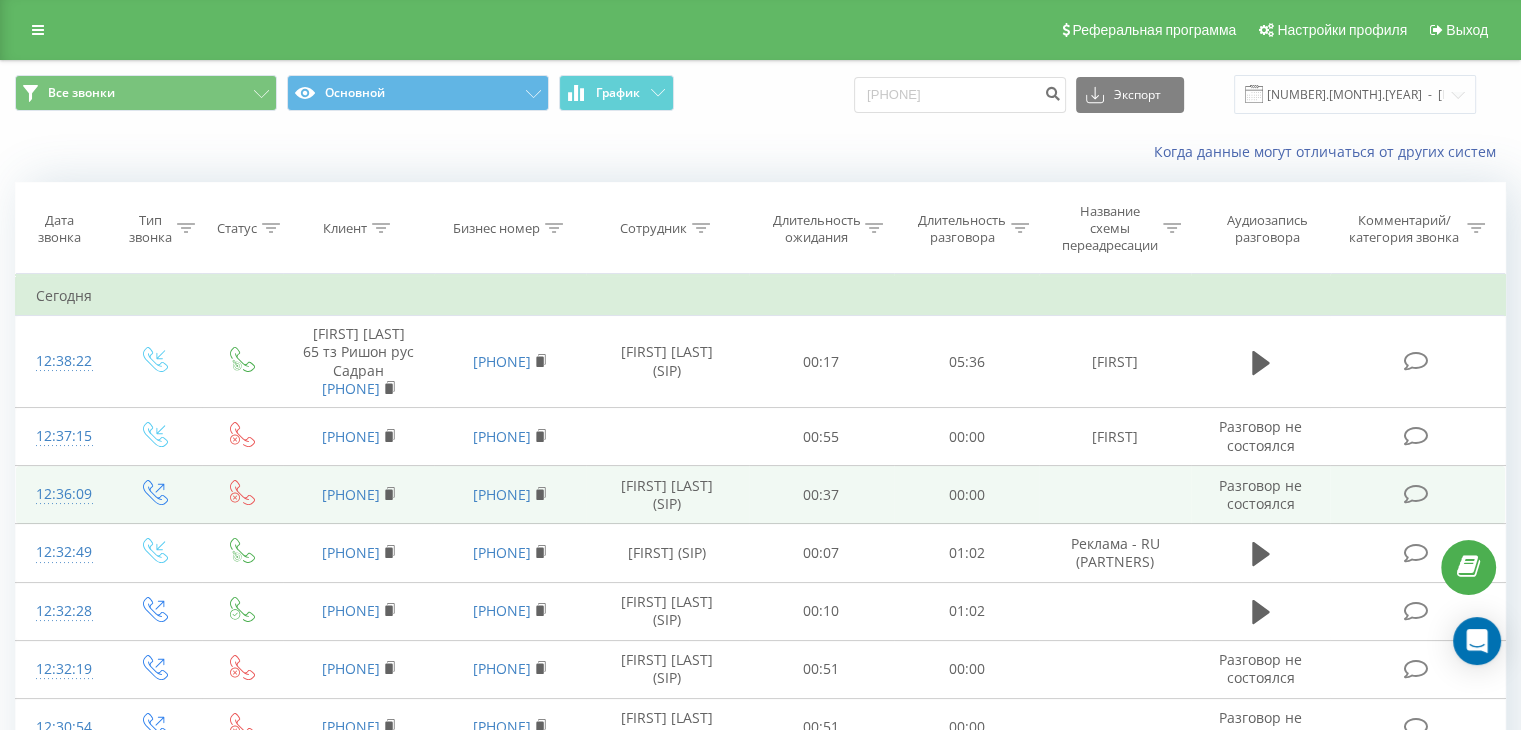 scroll, scrollTop: 0, scrollLeft: 0, axis: both 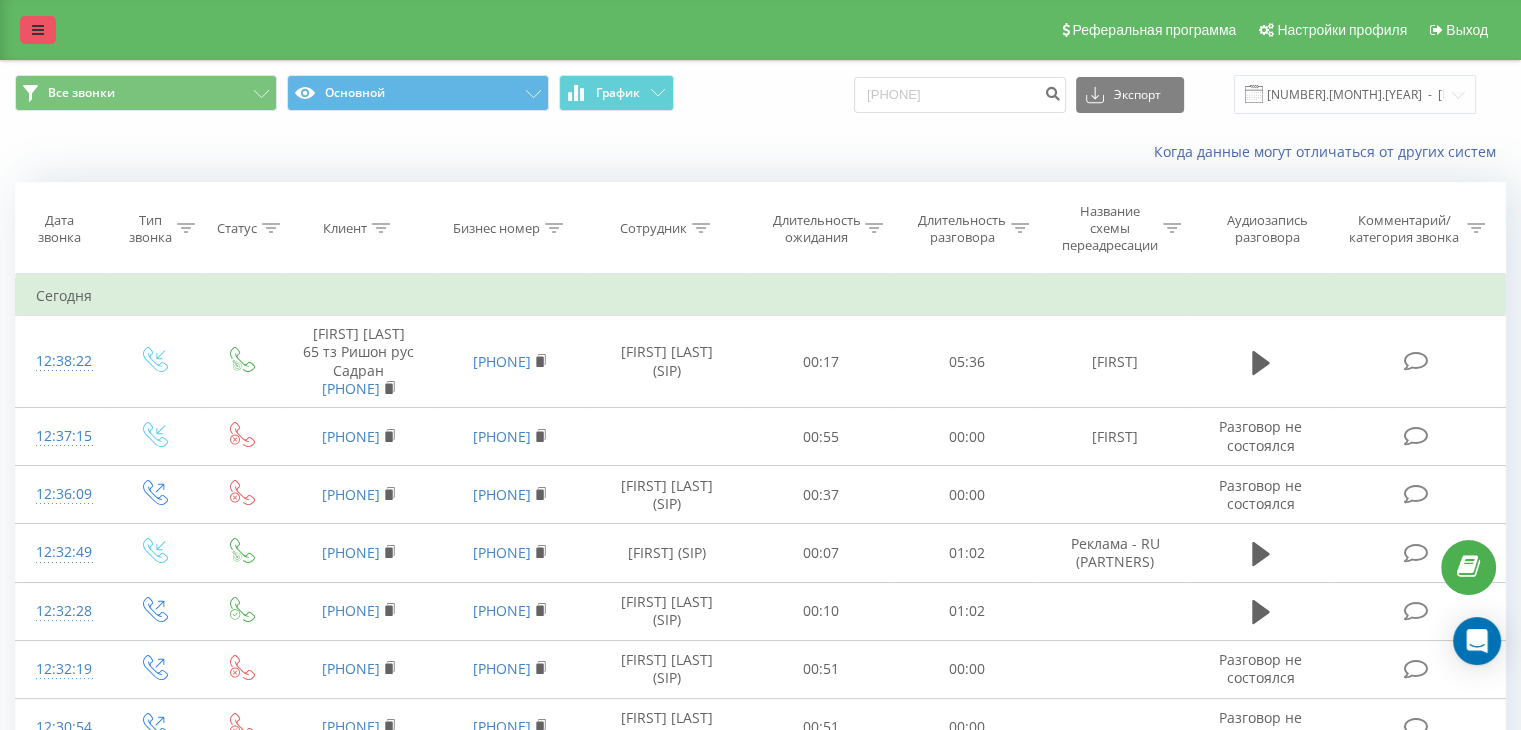 click at bounding box center [38, 30] 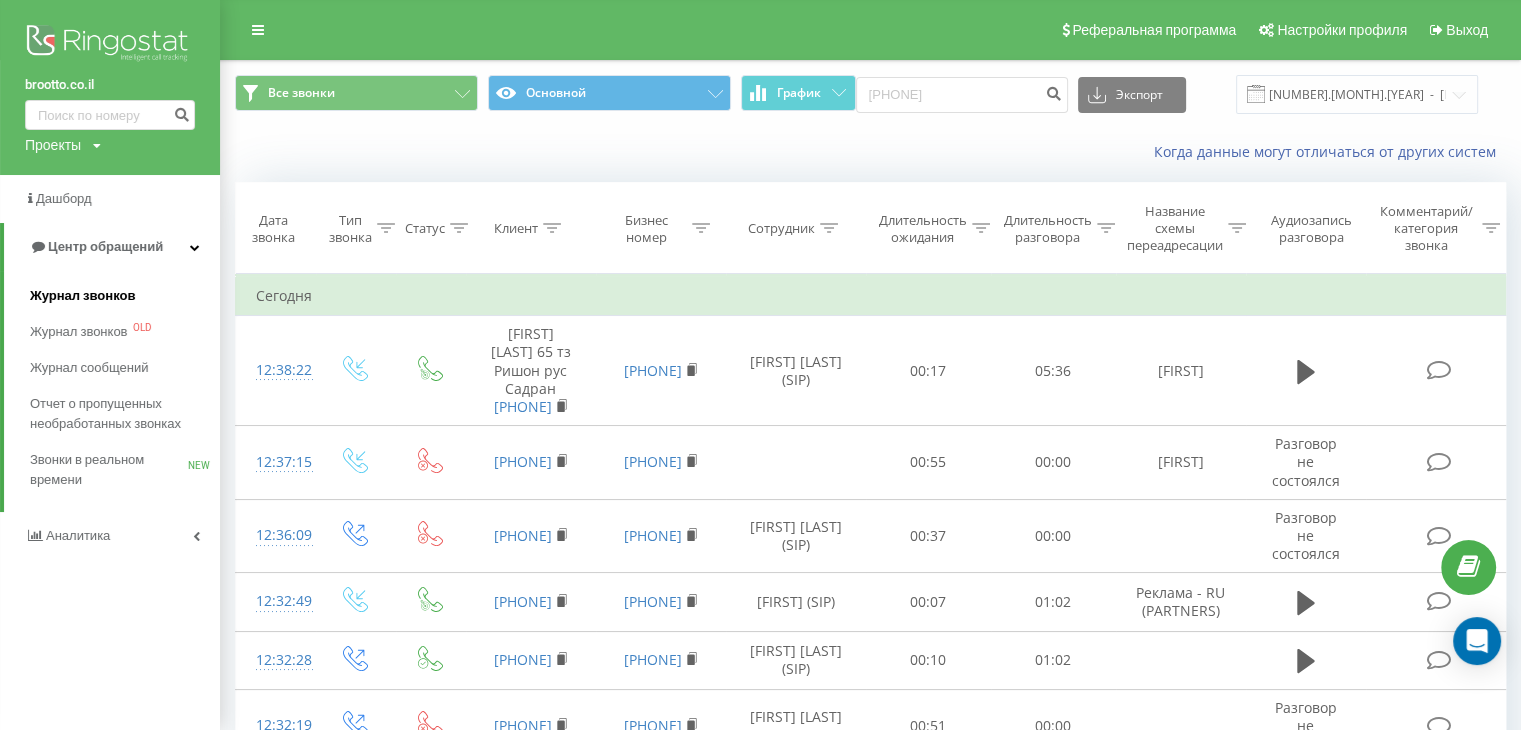 click on "Журнал звонков" at bounding box center [82, 296] 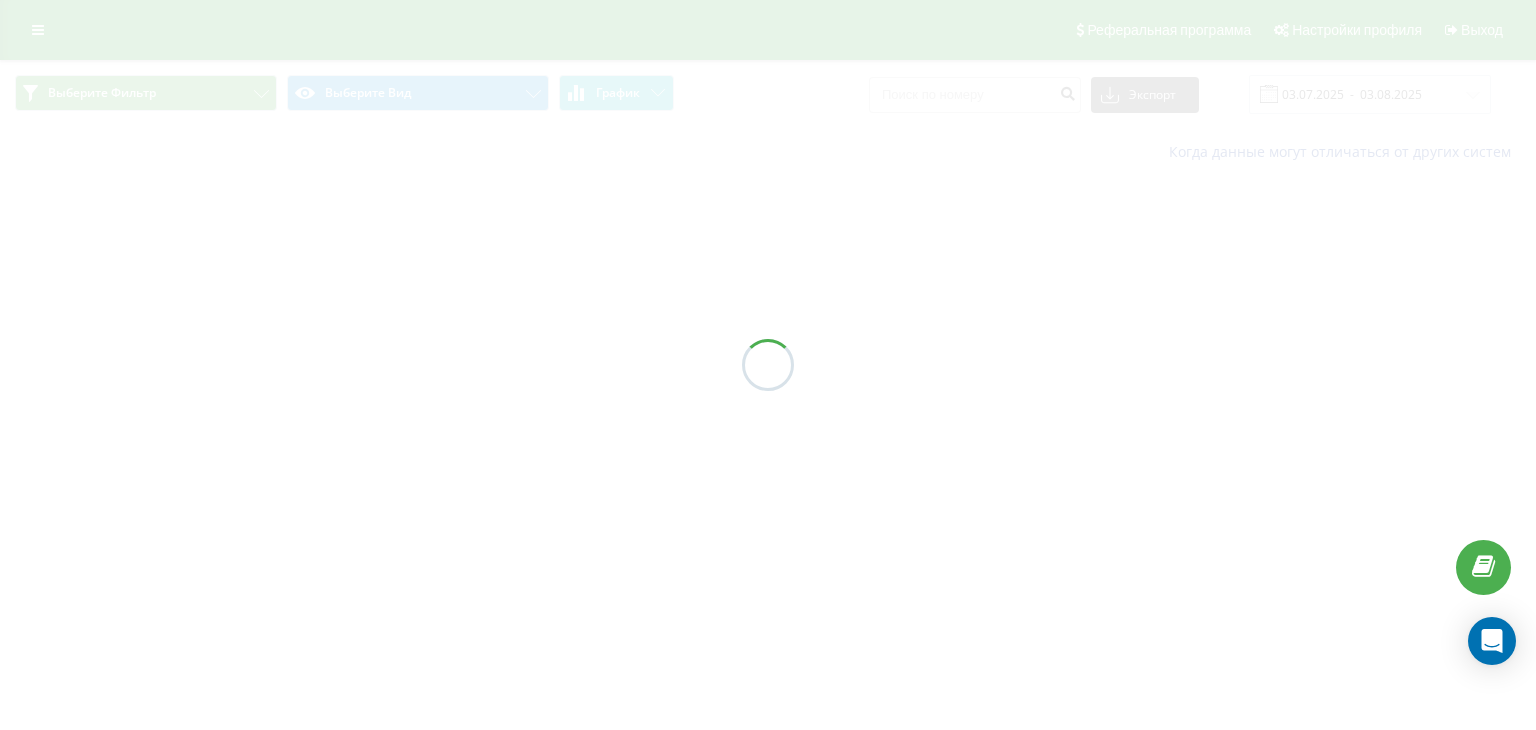 scroll, scrollTop: 0, scrollLeft: 0, axis: both 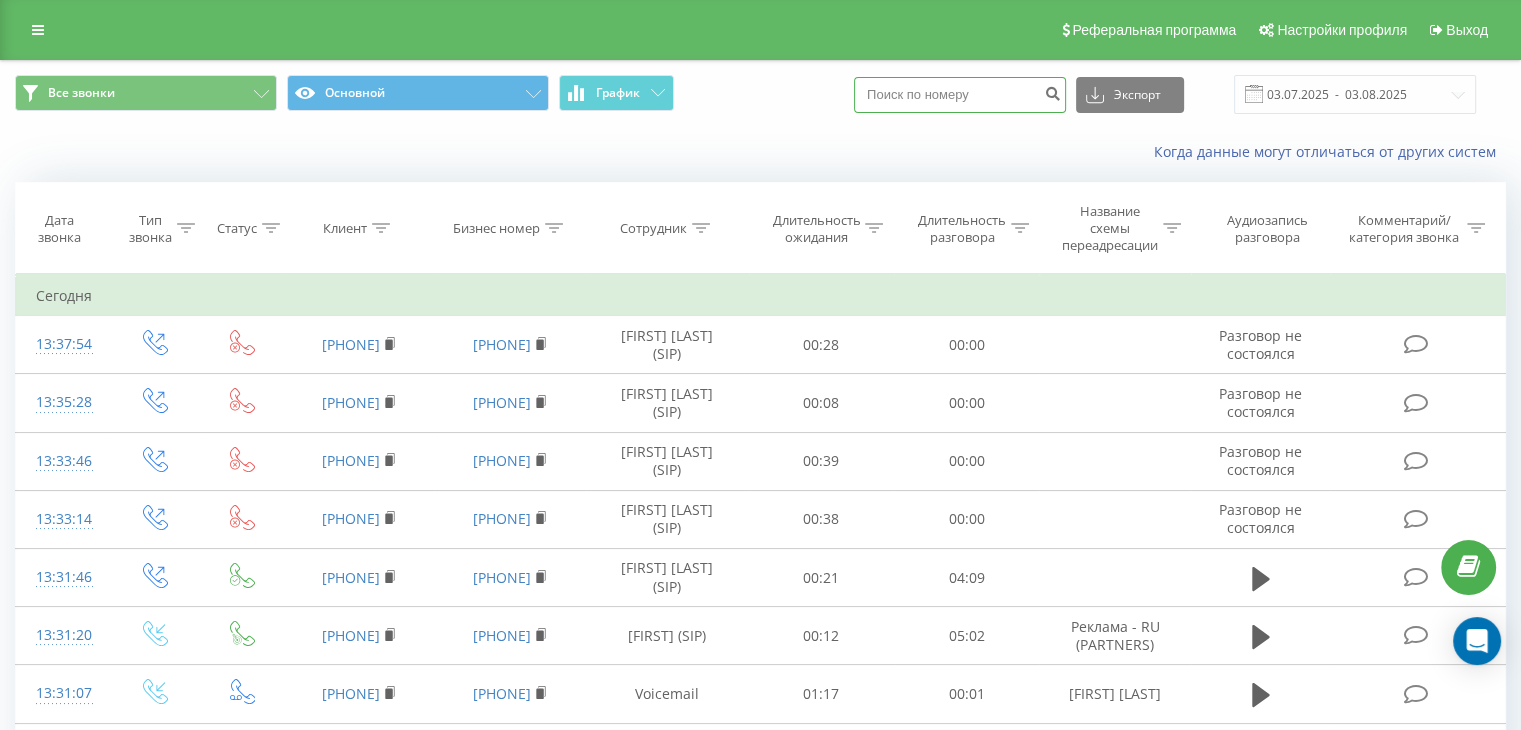 click at bounding box center (960, 95) 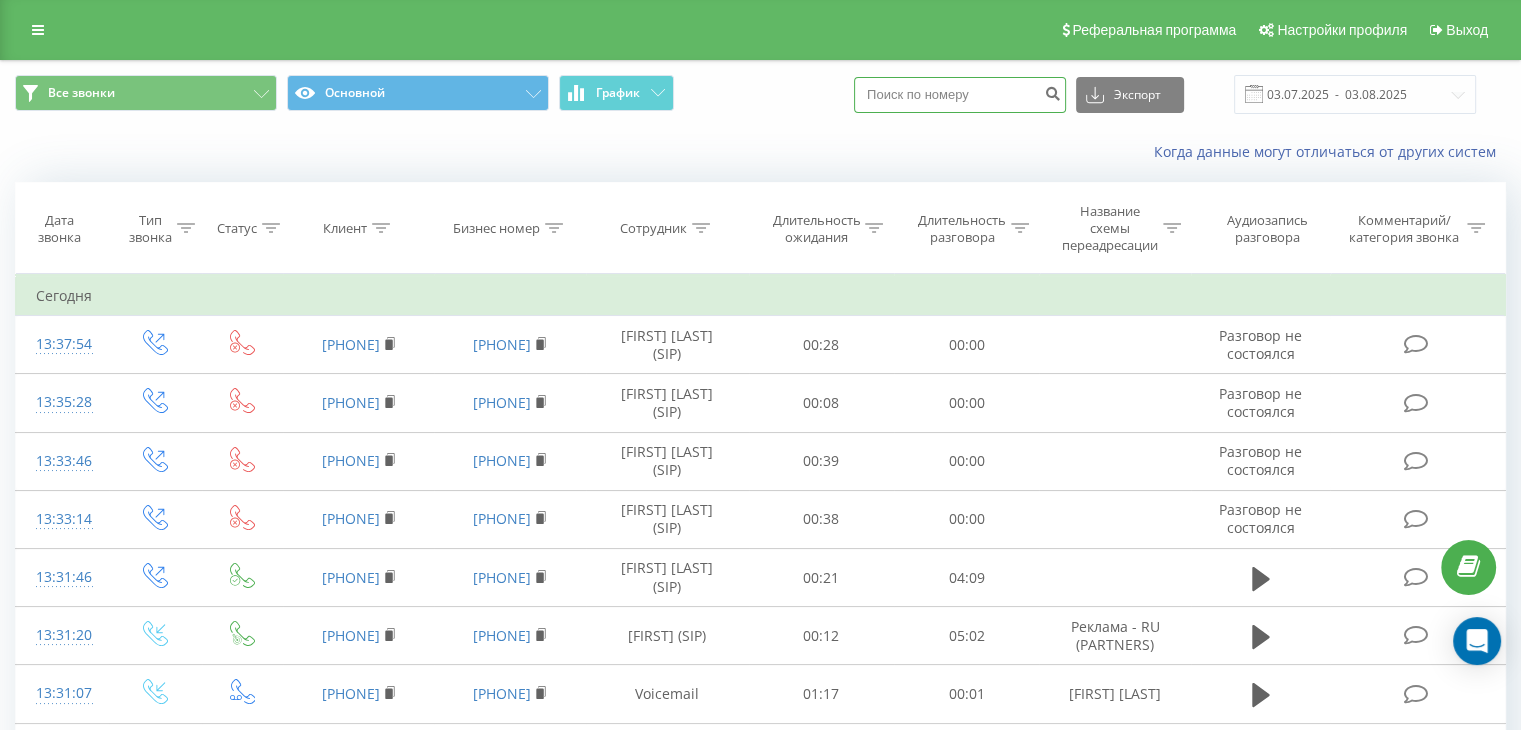 paste on "0533536697" 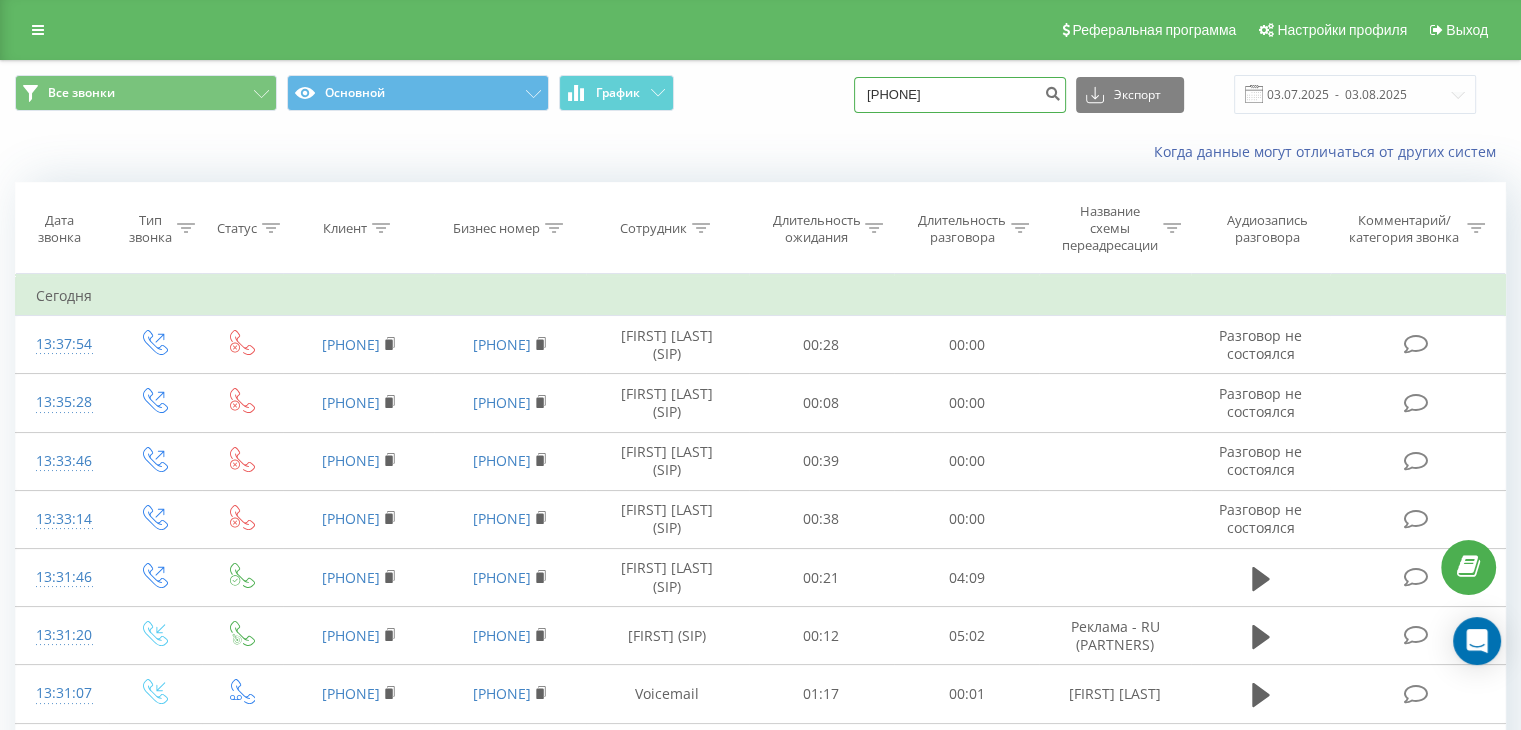click on "0533536697" at bounding box center [960, 95] 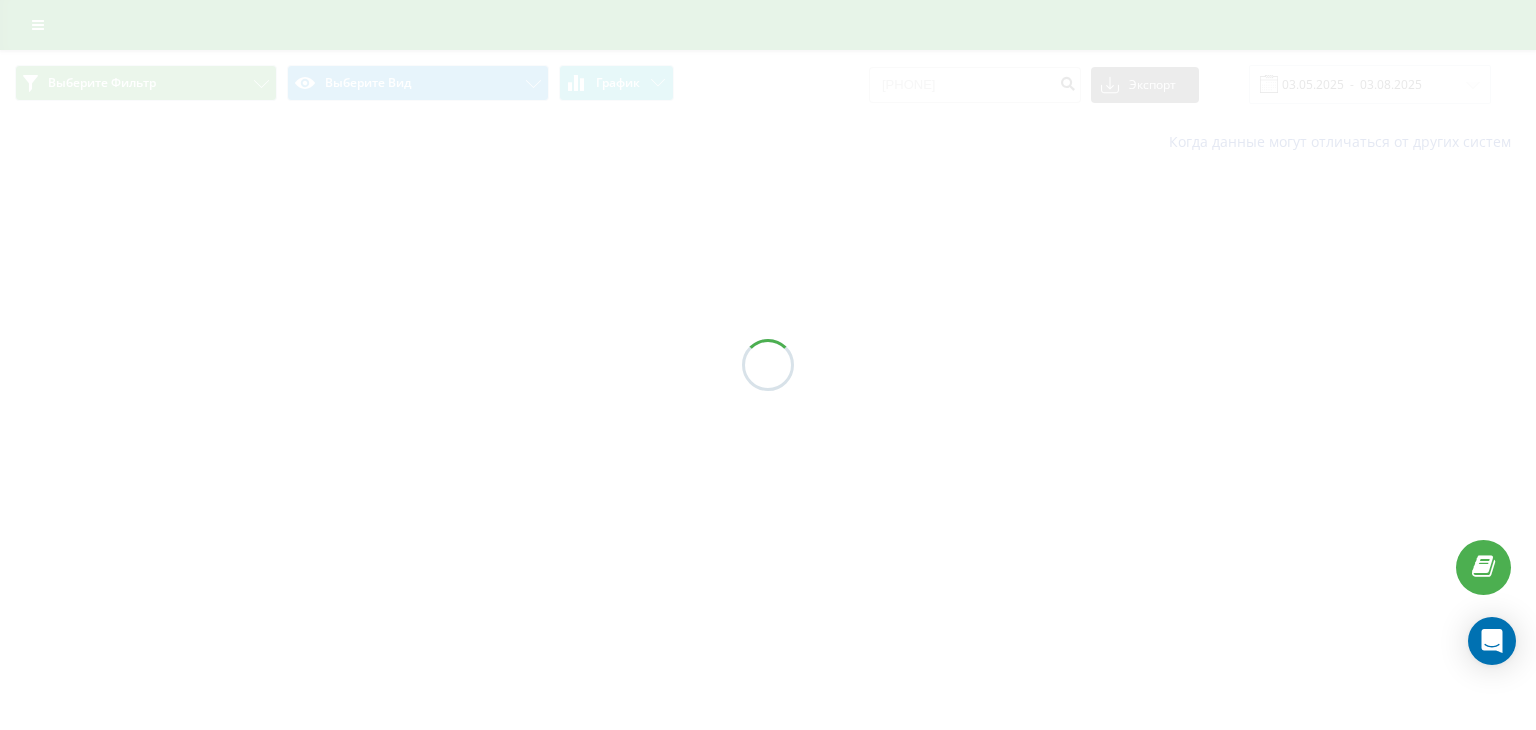 scroll, scrollTop: 0, scrollLeft: 0, axis: both 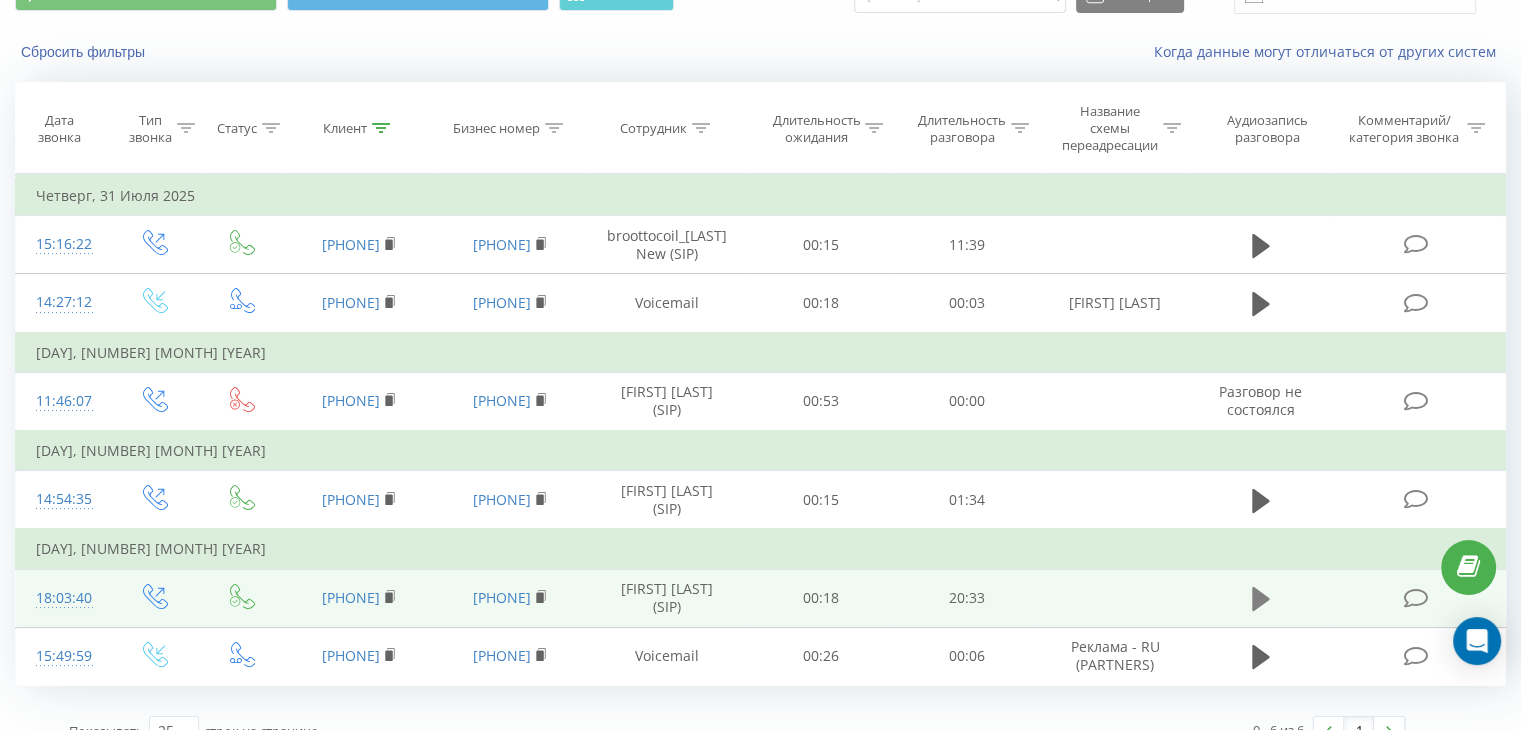 click 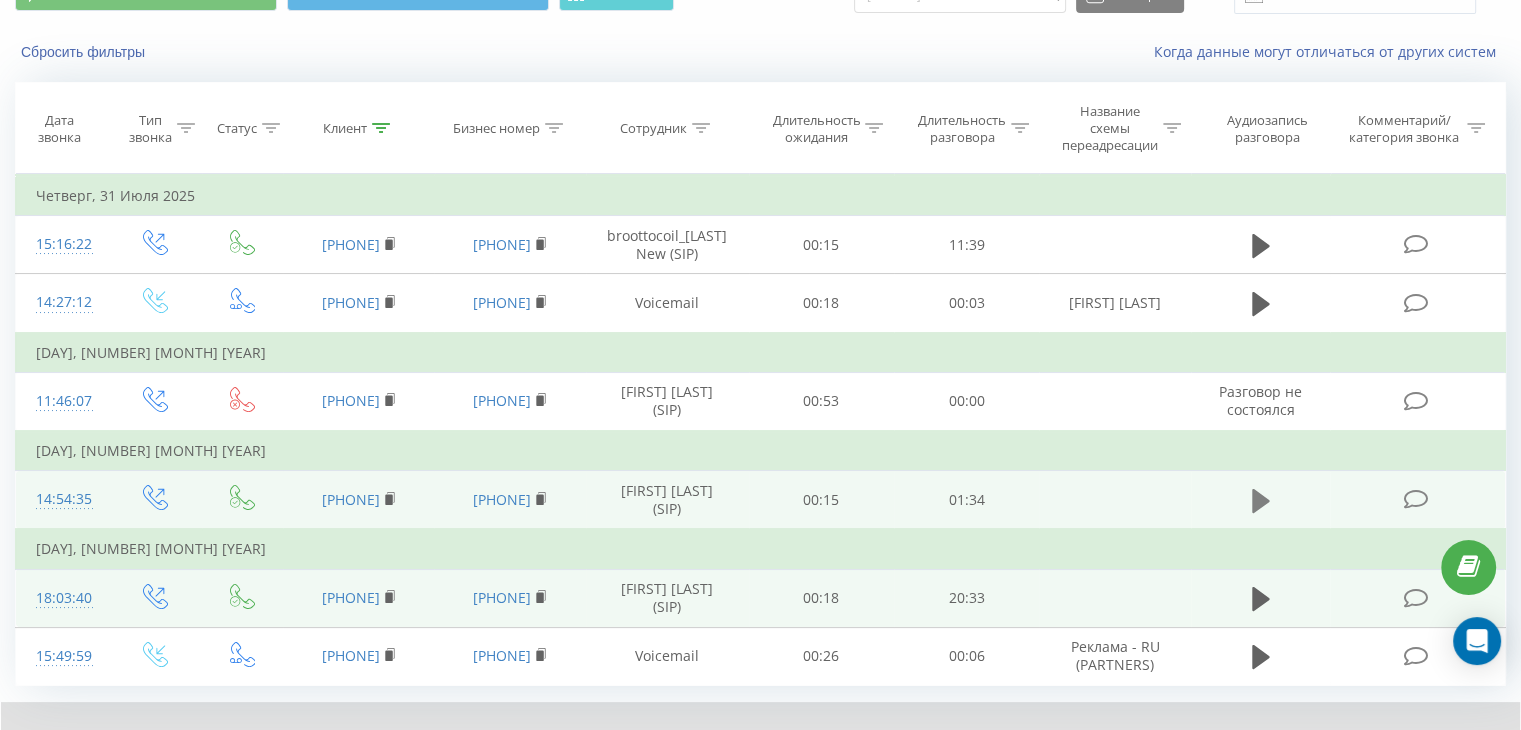 click 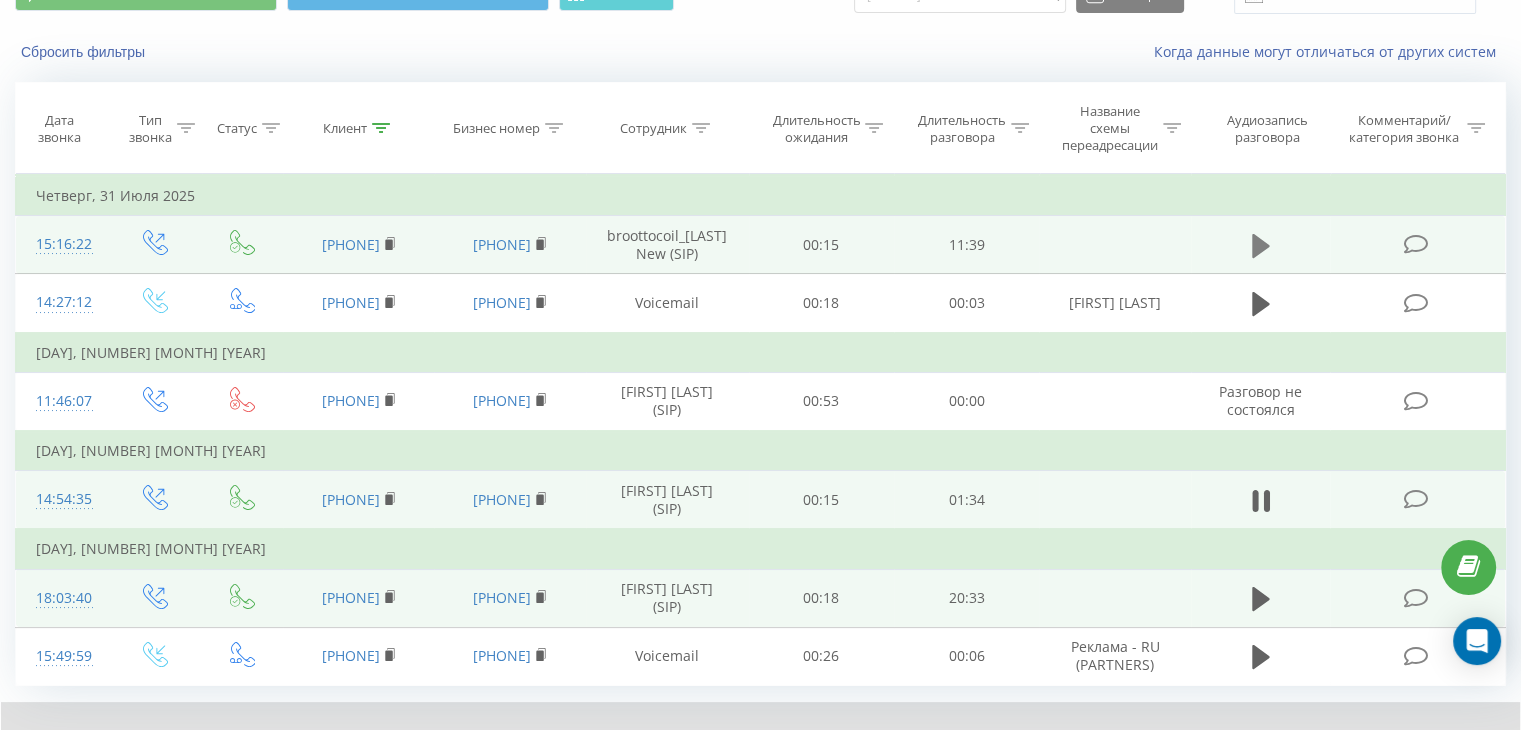 click at bounding box center (1261, 246) 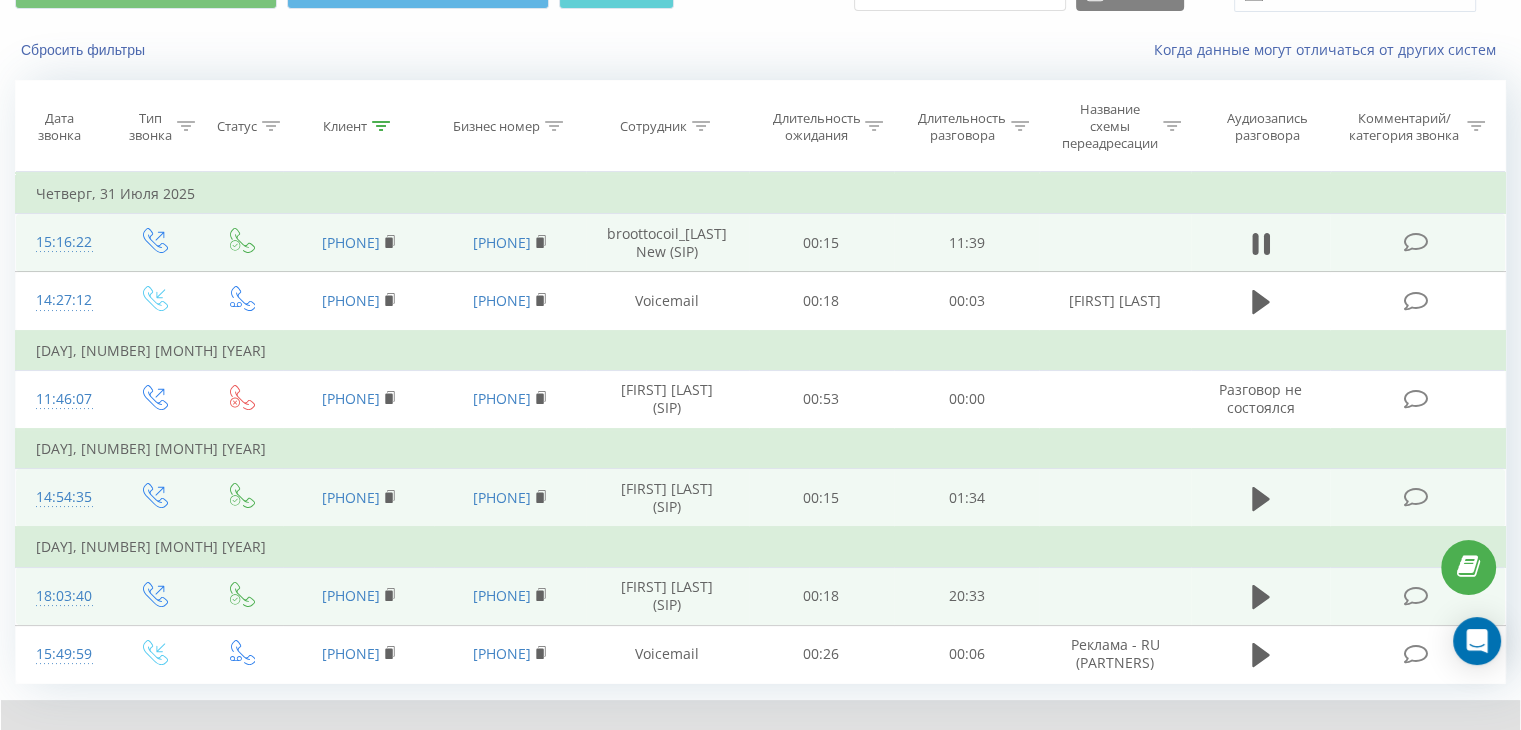 scroll, scrollTop: 100, scrollLeft: 0, axis: vertical 